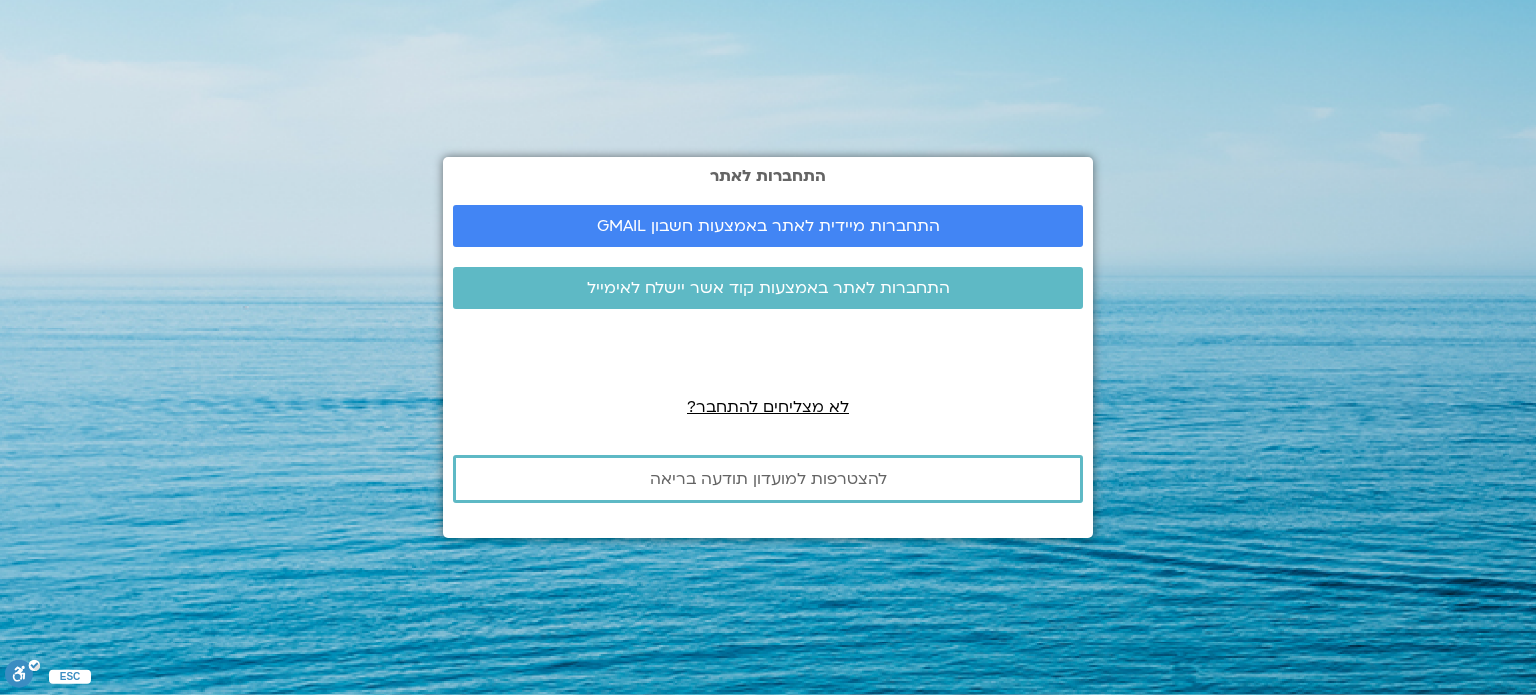 scroll, scrollTop: 0, scrollLeft: 0, axis: both 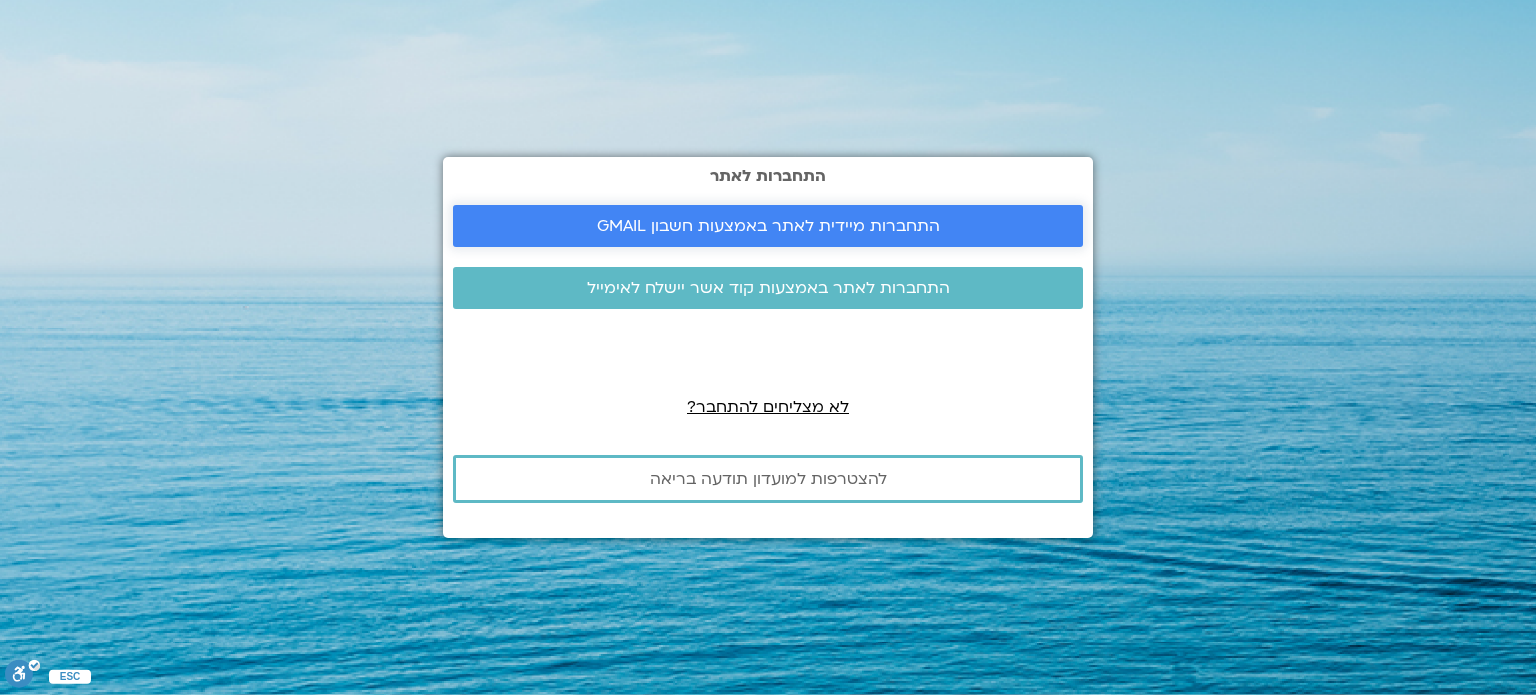 click on "התחברות מיידית לאתר באמצעות חשבון GMAIL" at bounding box center (768, 226) 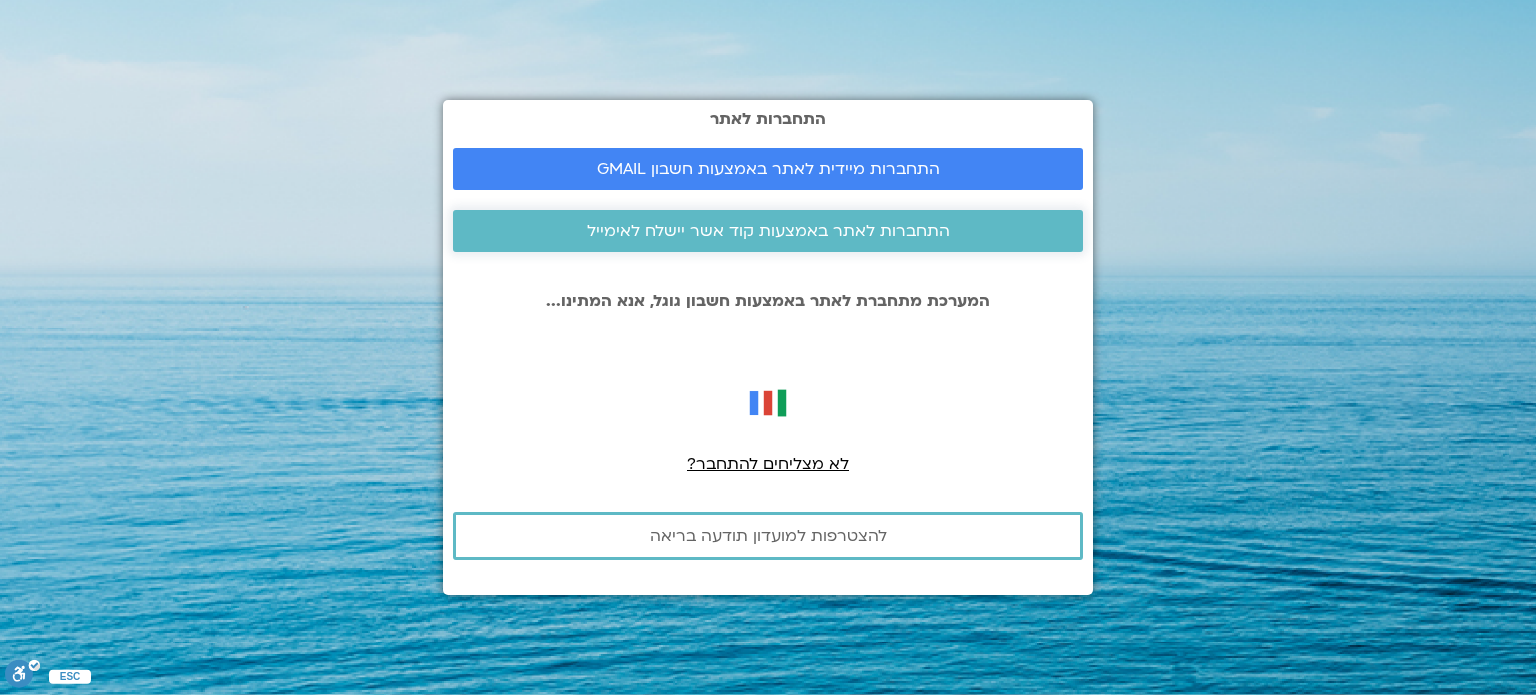 click on "התחברות לאתר באמצעות קוד אשר יישלח לאימייל" at bounding box center (768, 231) 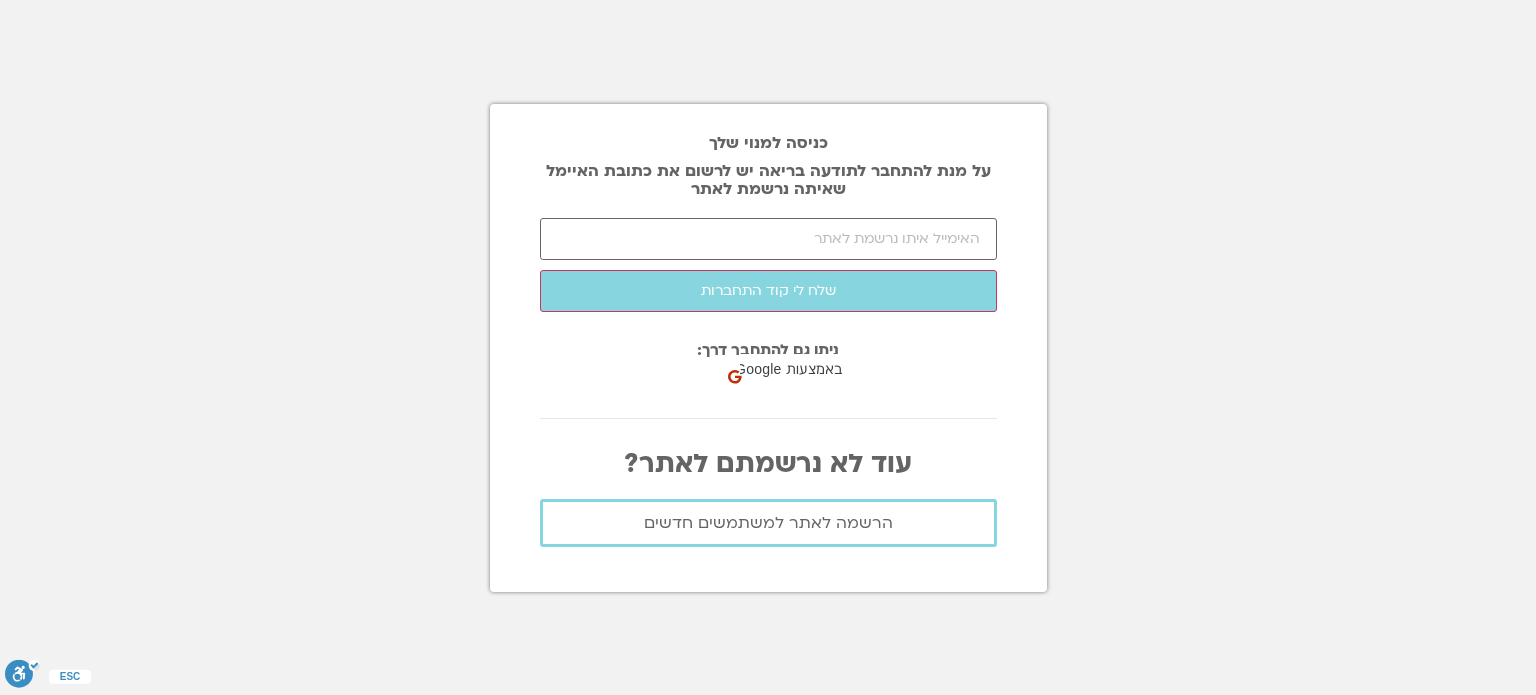 scroll, scrollTop: 0, scrollLeft: 0, axis: both 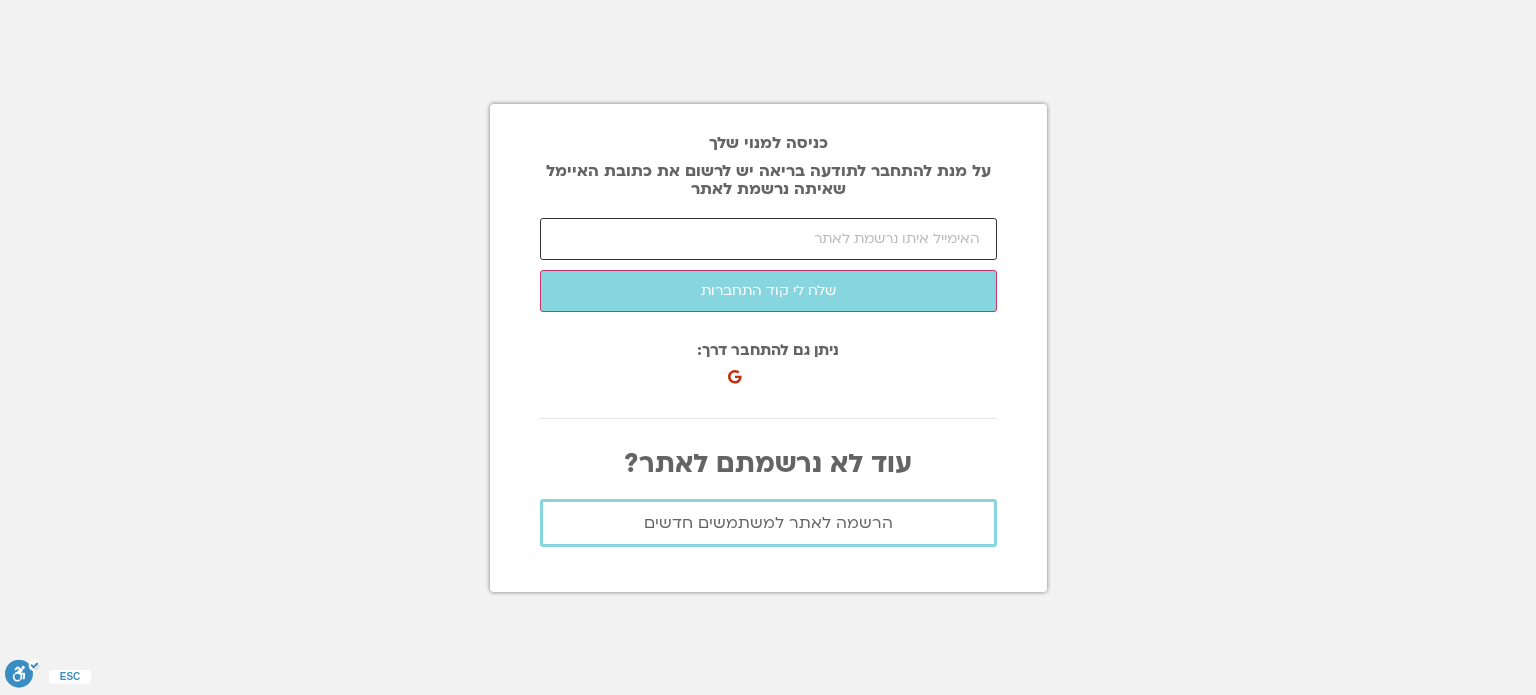 click at bounding box center [768, 239] 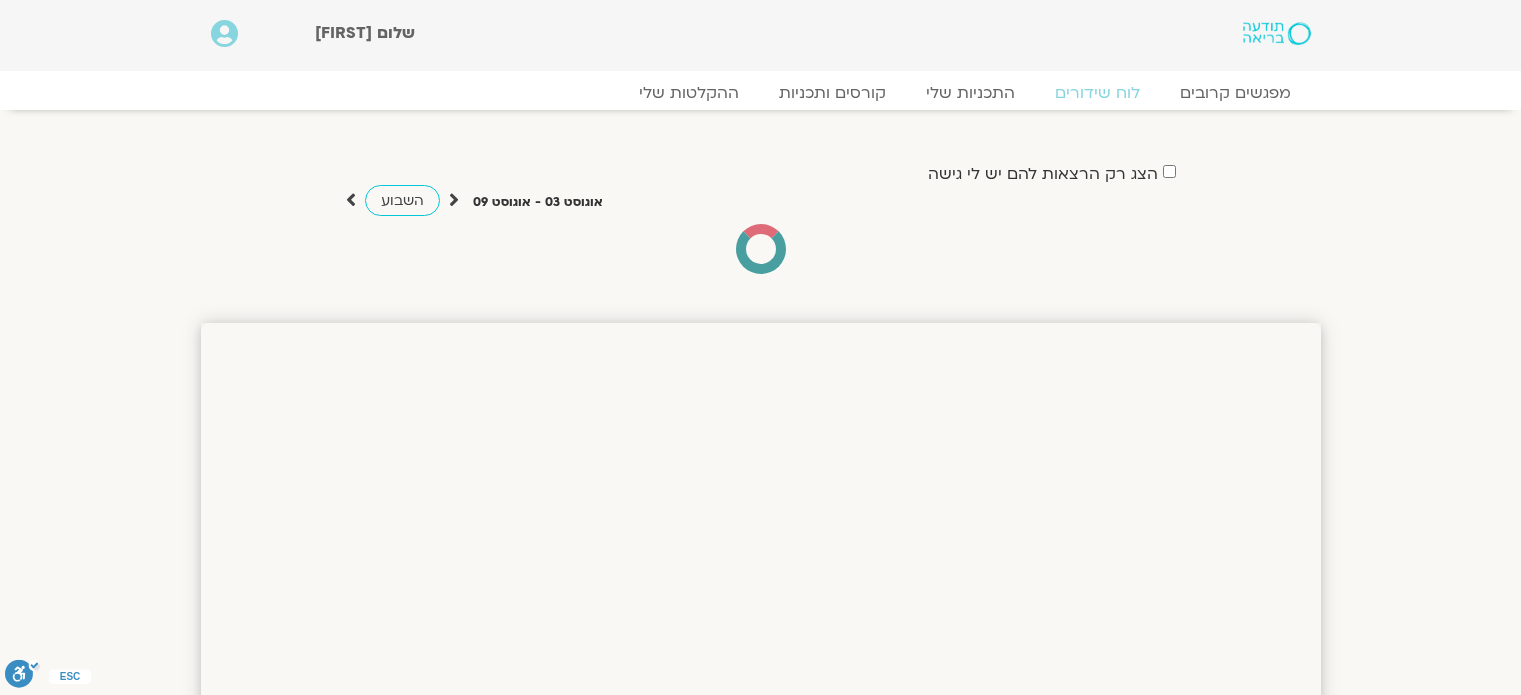 scroll, scrollTop: 0, scrollLeft: 0, axis: both 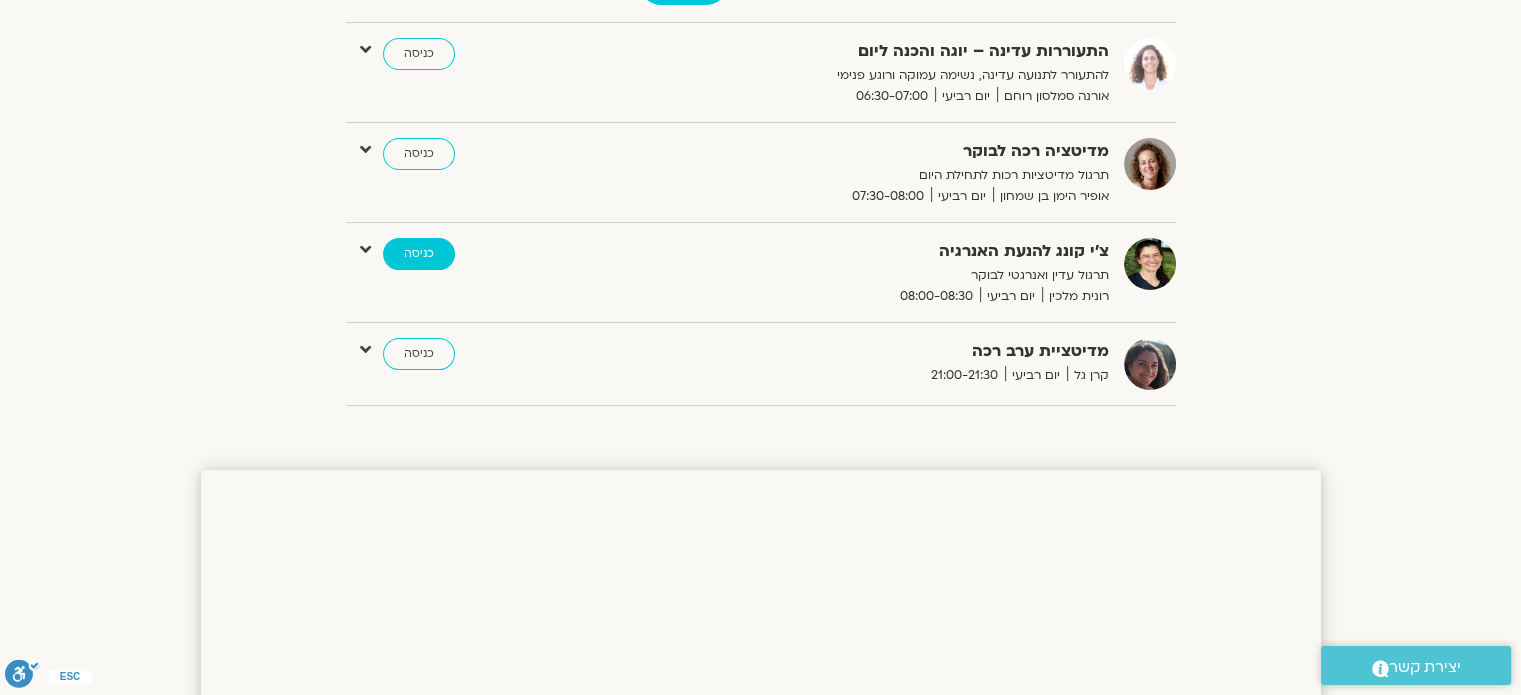 click on "כניסה" at bounding box center [419, 254] 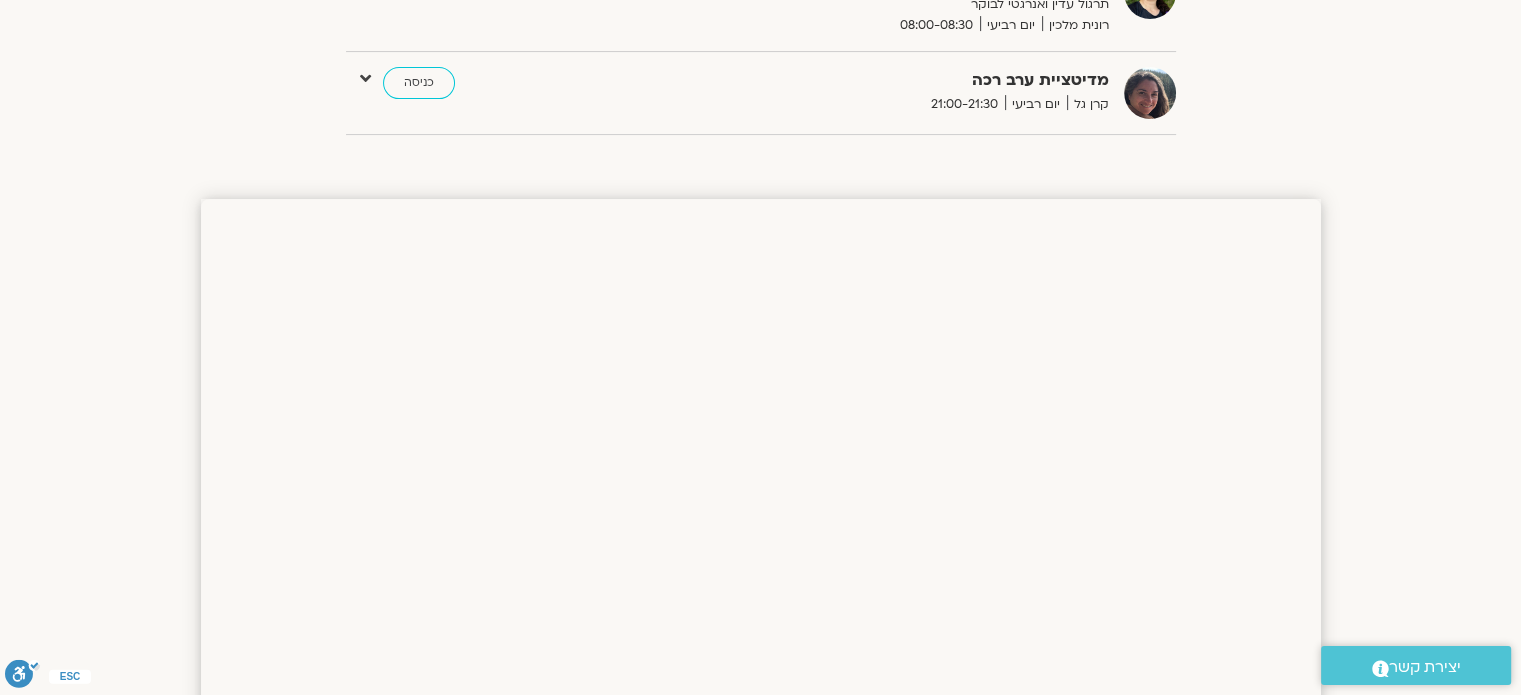 scroll, scrollTop: 304, scrollLeft: 0, axis: vertical 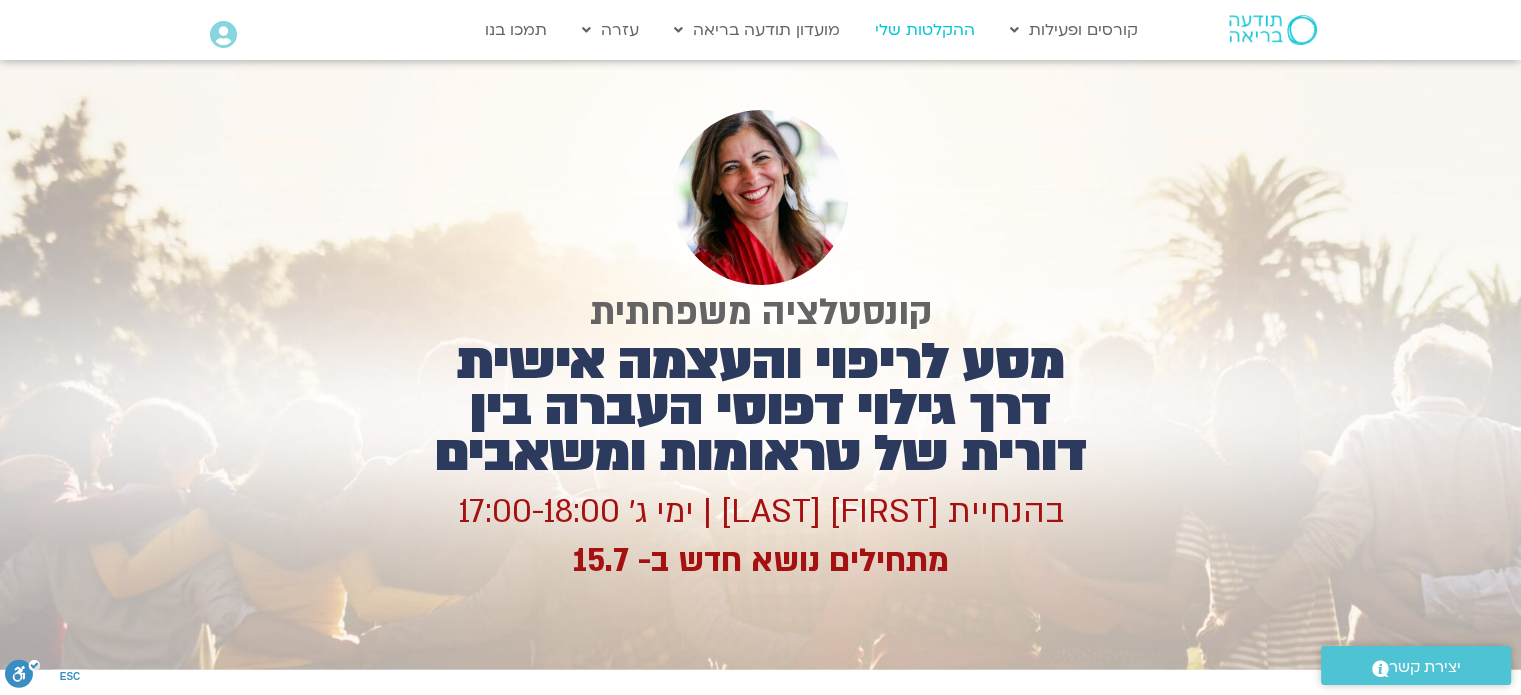 click on "ההקלטות שלי" at bounding box center (925, 30) 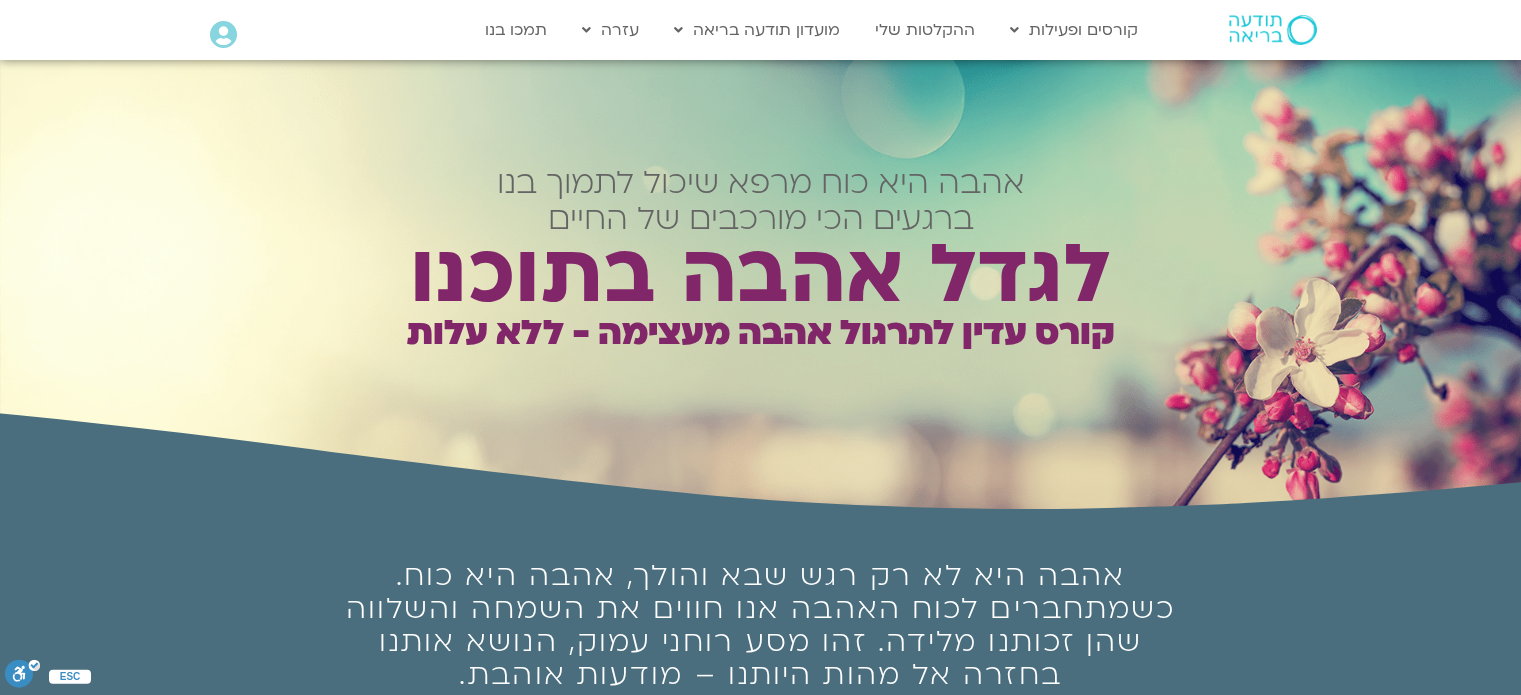 scroll, scrollTop: 0, scrollLeft: 0, axis: both 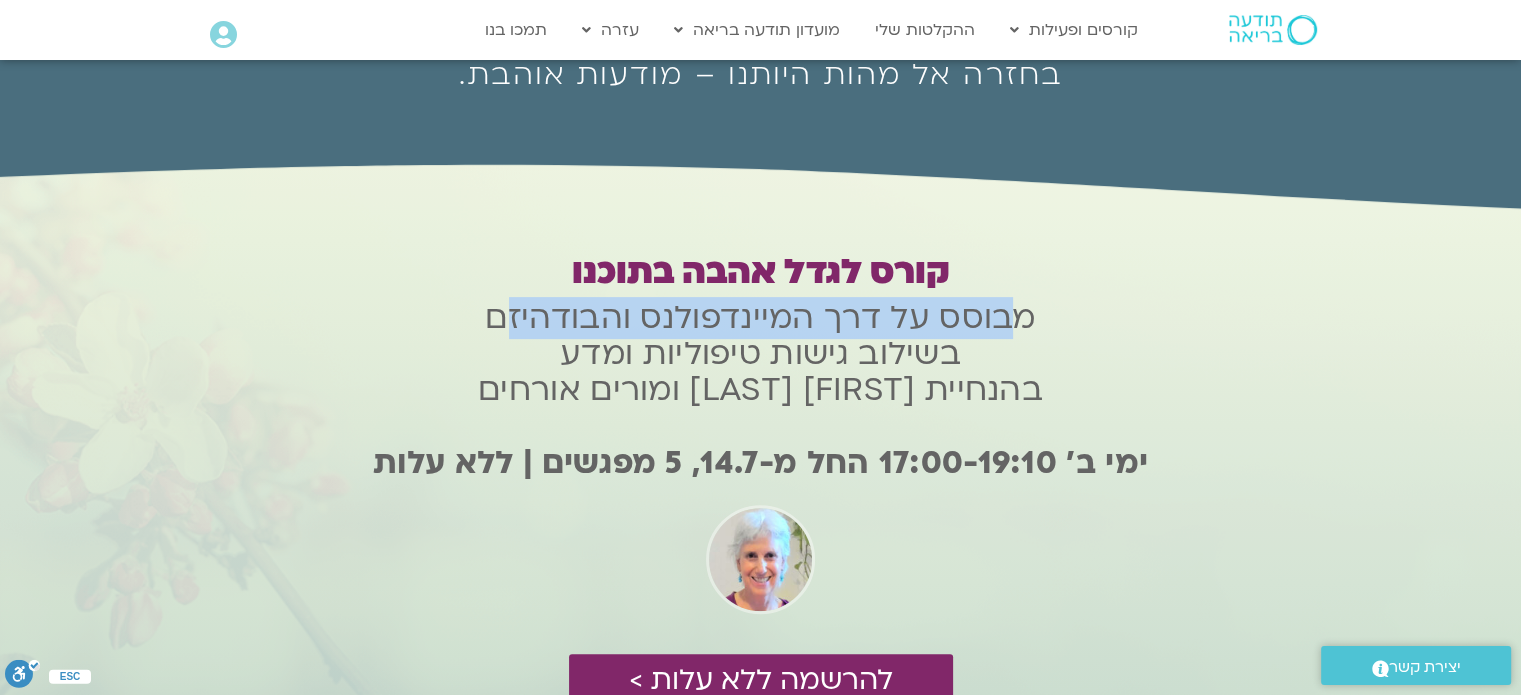 drag, startPoint x: 1016, startPoint y: 328, endPoint x: 512, endPoint y: 326, distance: 504.00397 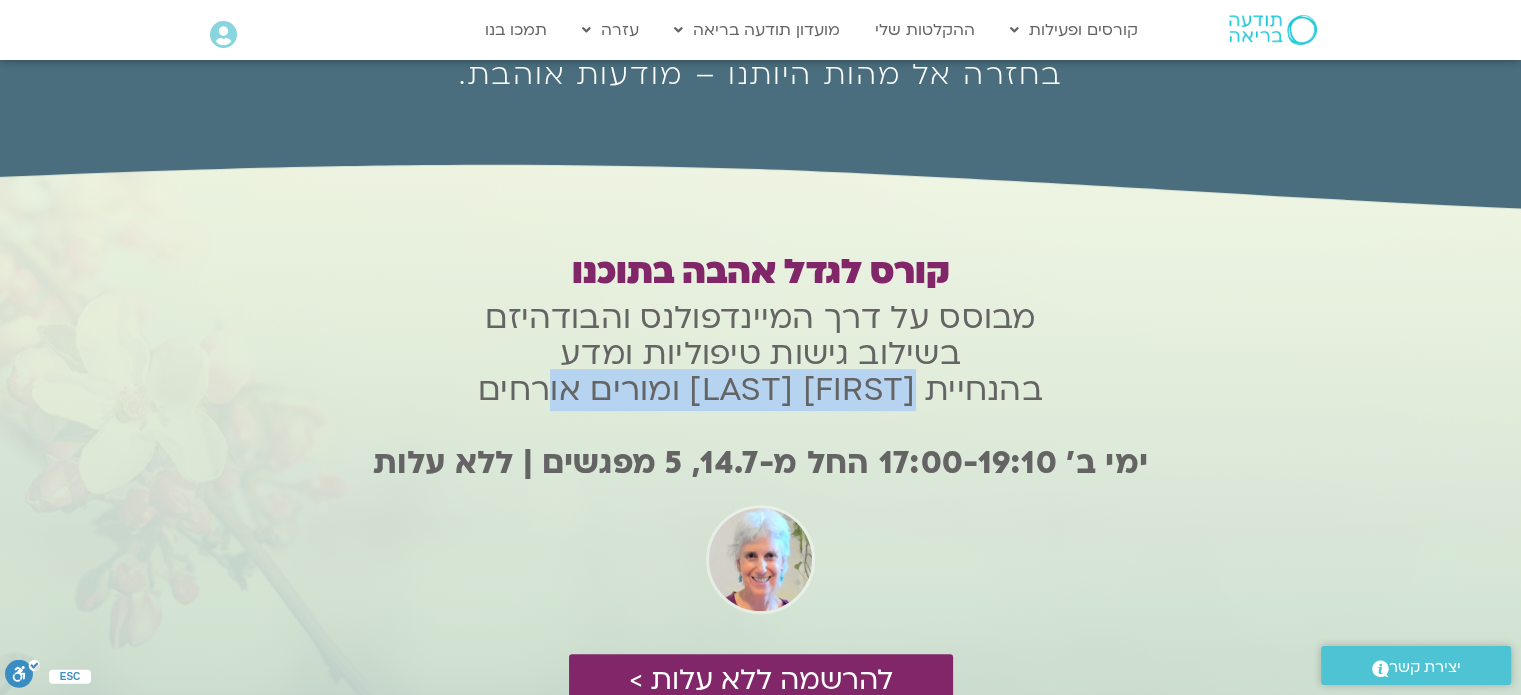 drag, startPoint x: 830, startPoint y: 385, endPoint x: 488, endPoint y: 414, distance: 343.22733 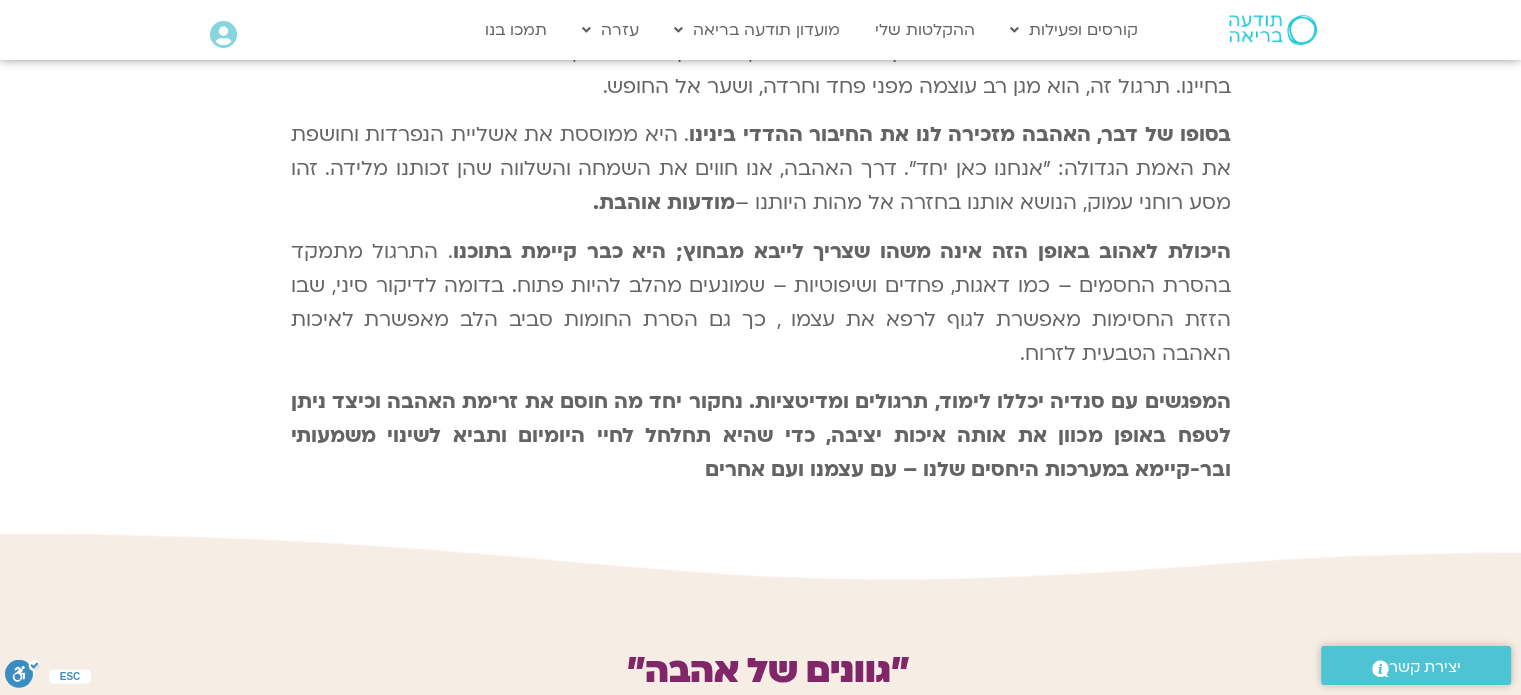 scroll, scrollTop: 2000, scrollLeft: 0, axis: vertical 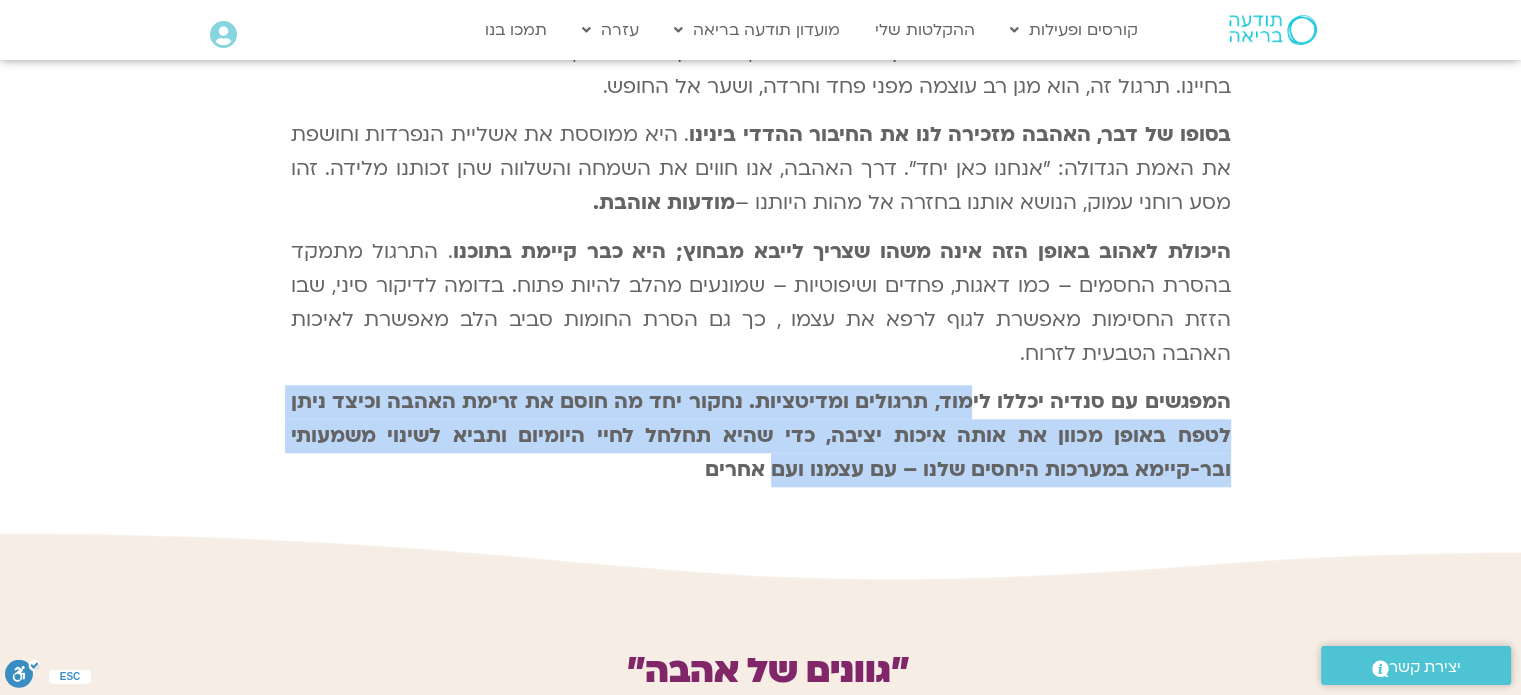 drag, startPoint x: 968, startPoint y: 398, endPoint x: 774, endPoint y: 474, distance: 208.35547 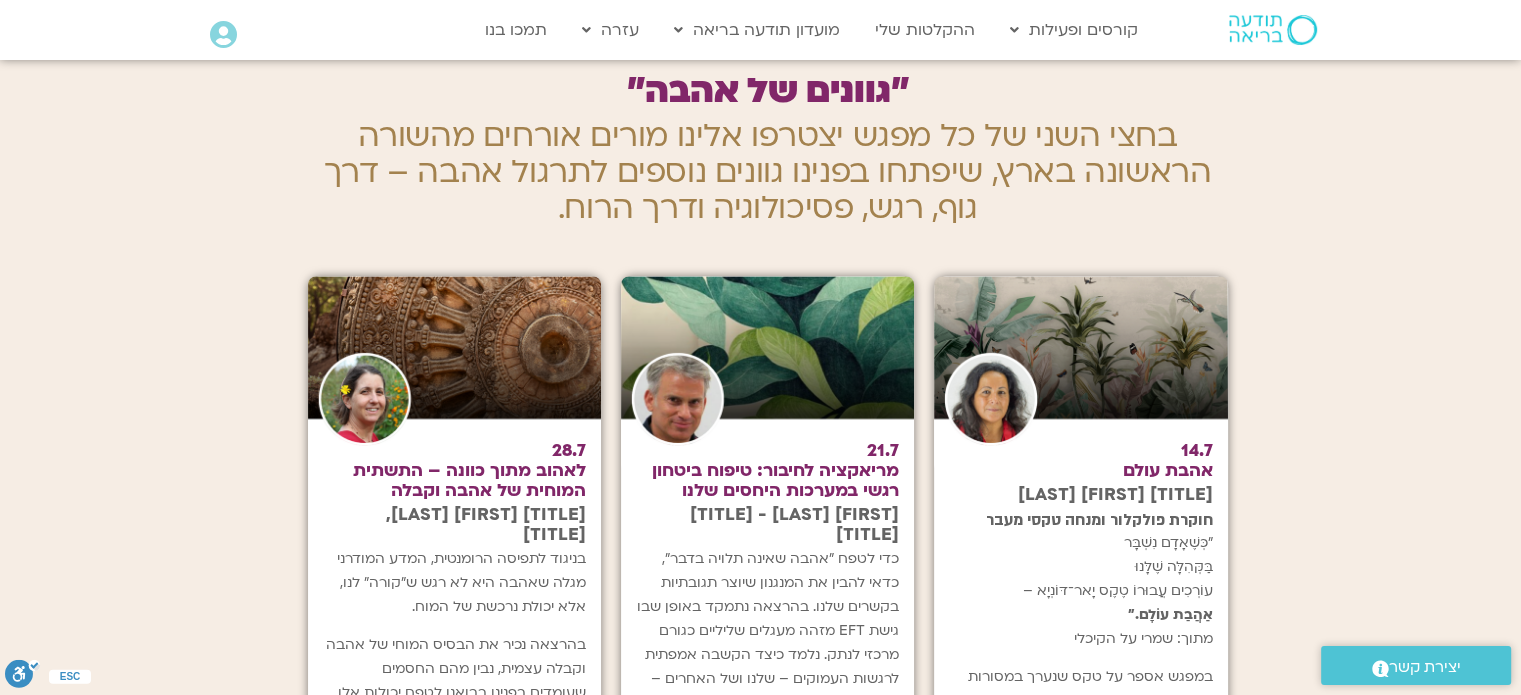 scroll, scrollTop: 2700, scrollLeft: 0, axis: vertical 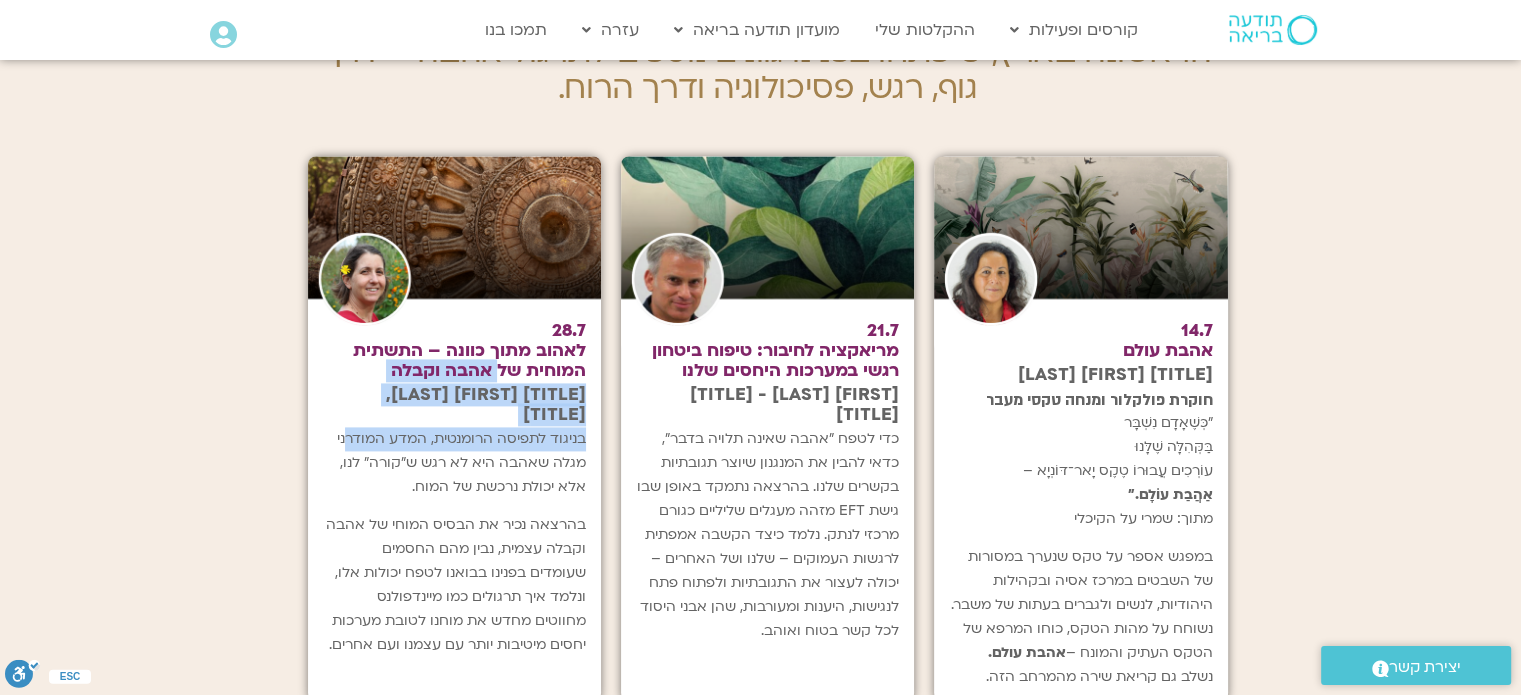 drag, startPoint x: 500, startPoint y: 371, endPoint x: 340, endPoint y: 409, distance: 164.4506 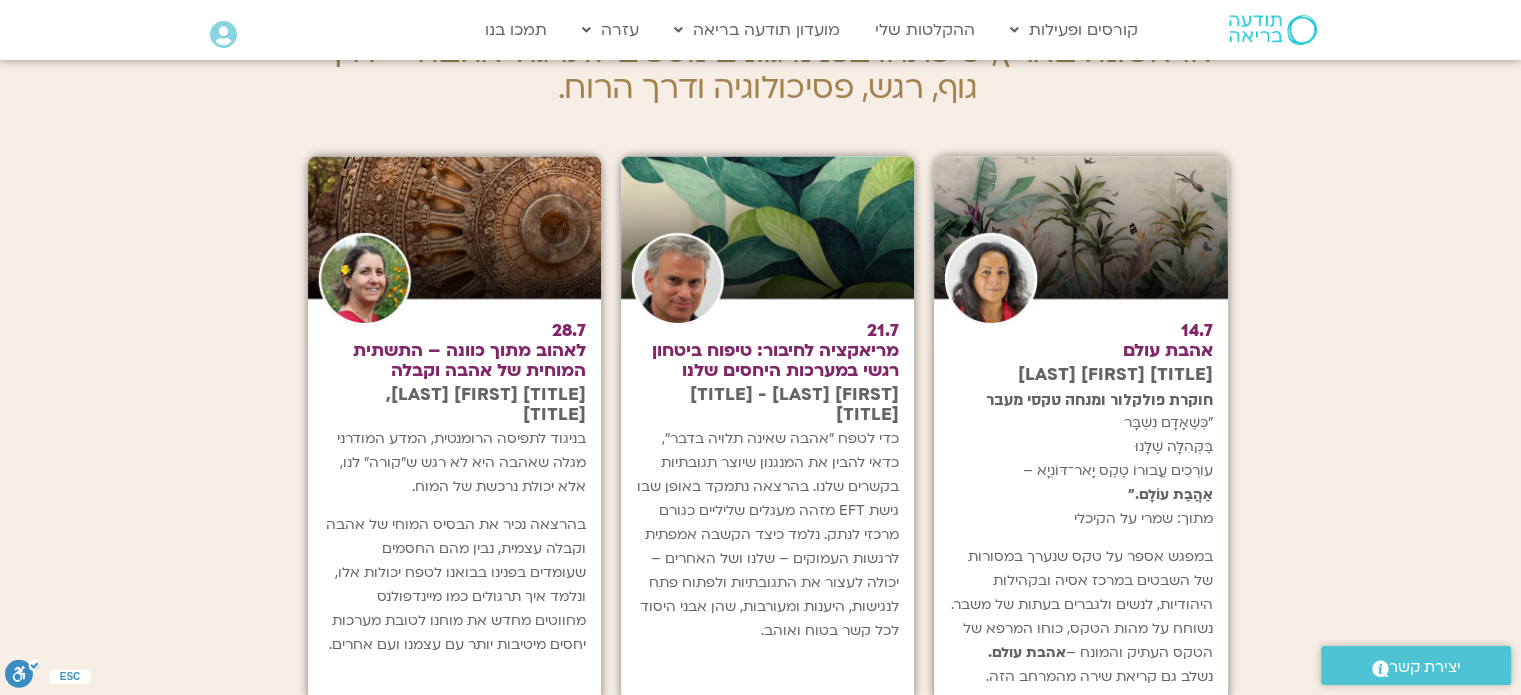 click on "בניגוד לתפיסה הרומנטית, המדע המודרני מגלה שאהבה היא לא רגש ש"קורה" לנו, אלא יכולת נרכשת של המוח. בהרצאה נכיר את הבסיס המוחי של אהבה וקבלה עצמית, נבין מהם החסמים שעומדים בפנינו בבואנו לטפח יכולות אלו, ונלמד איך תרגולים כמו מיינדפולנס מחווטים מחדש את מוחנו לטובת מערכות יחסים מיטיבות יותר עם עצמנו ועם אחרים." at bounding box center [454, 539] 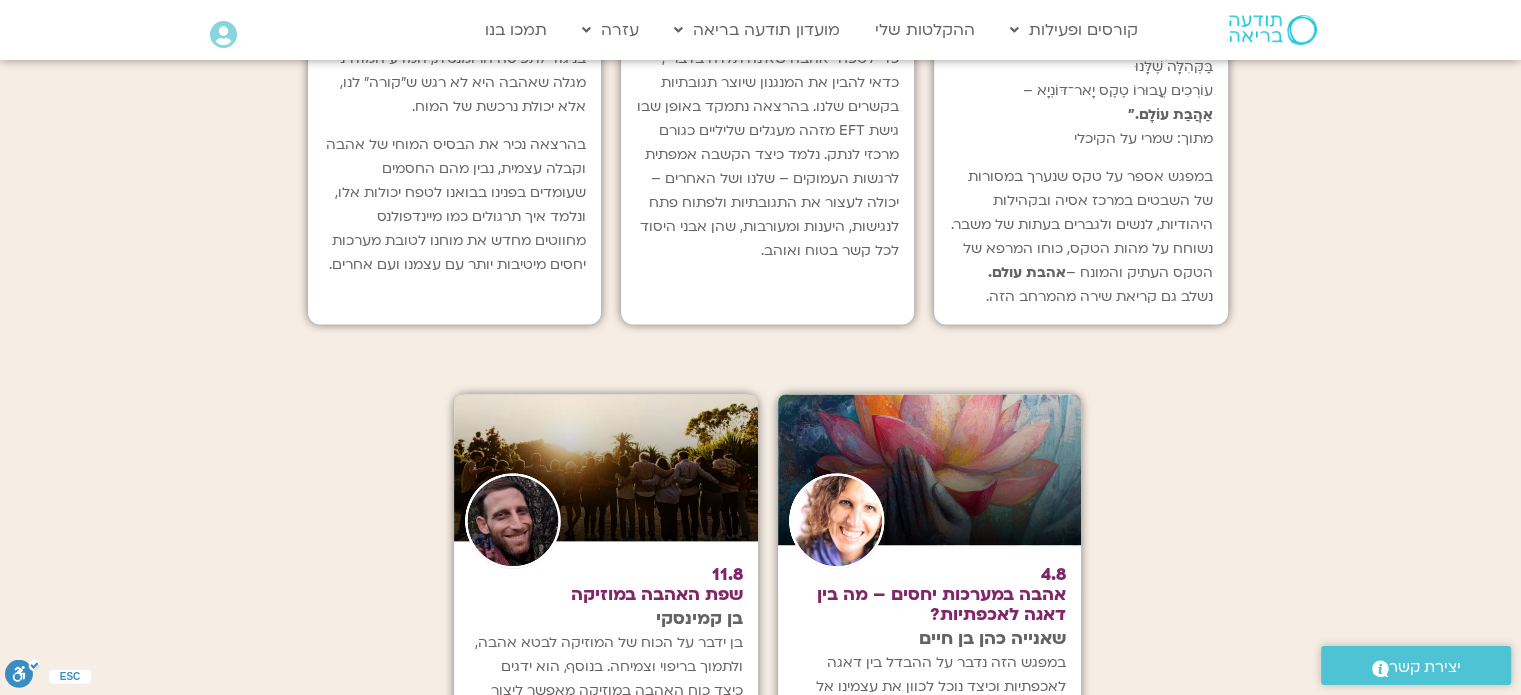 scroll, scrollTop: 3400, scrollLeft: 0, axis: vertical 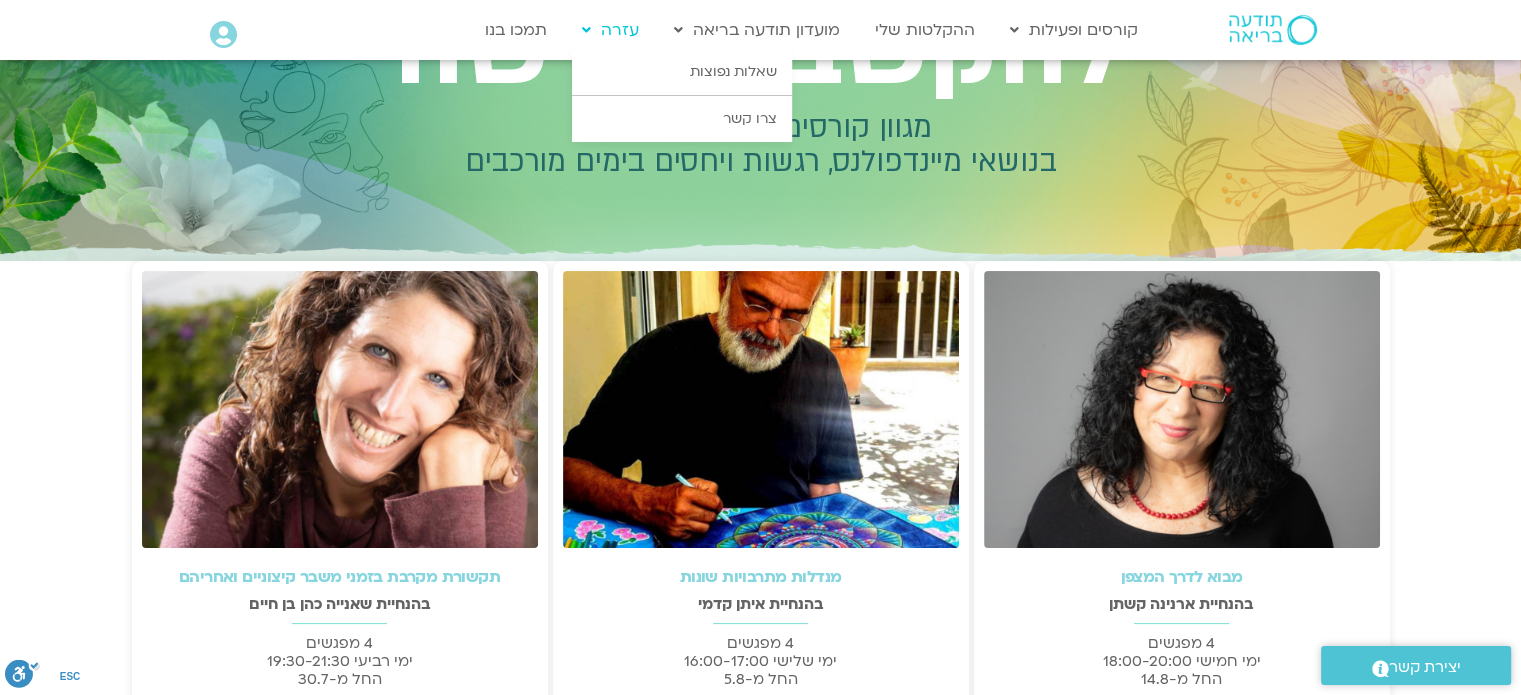 click on "עזרה" at bounding box center [610, 30] 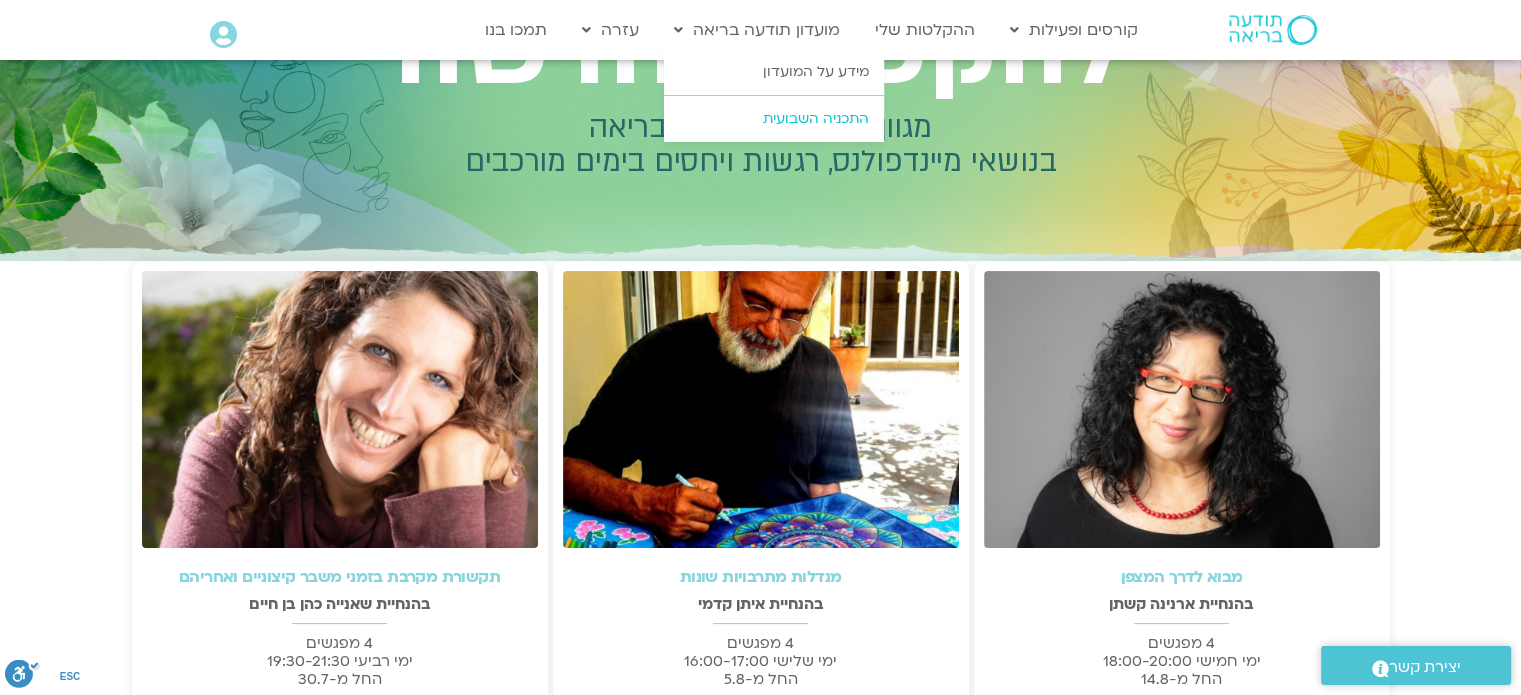 click on "התכניה השבועית" at bounding box center [774, 119] 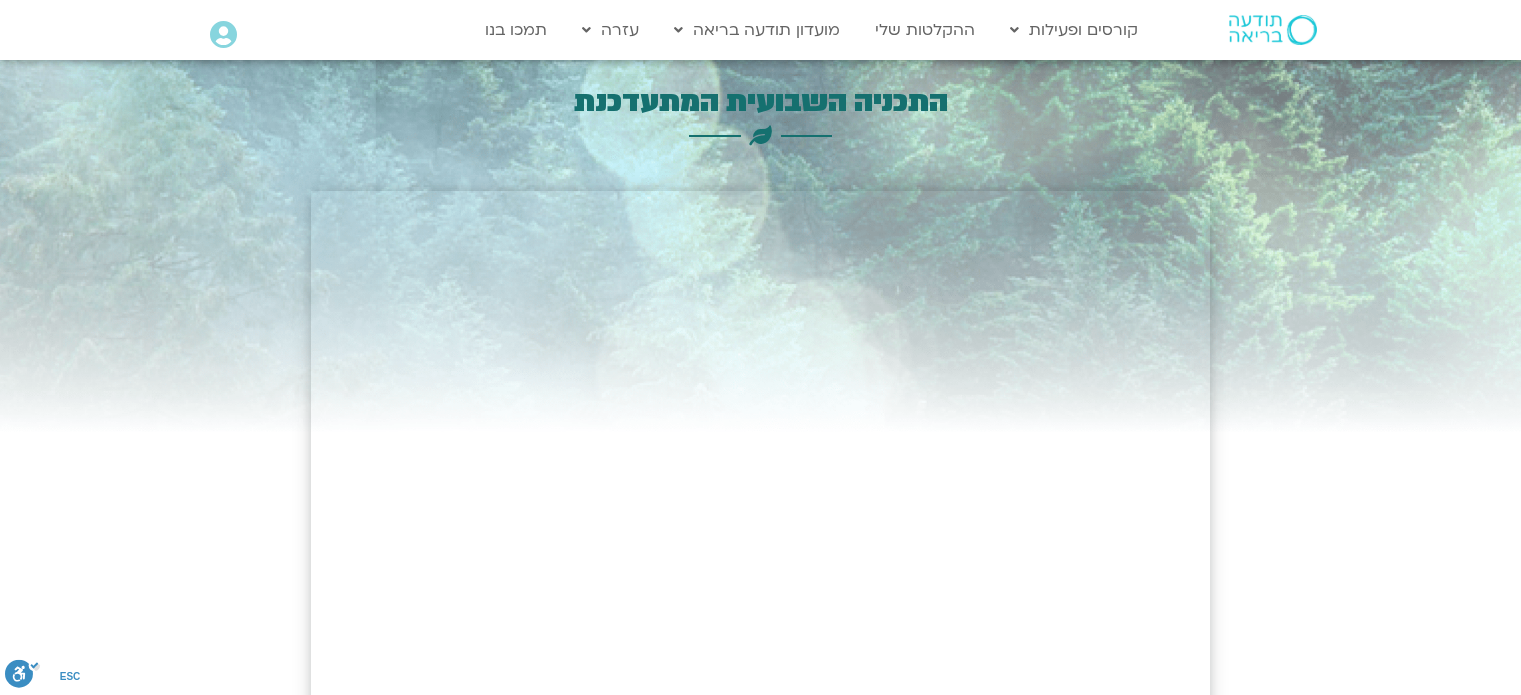 scroll, scrollTop: 0, scrollLeft: 0, axis: both 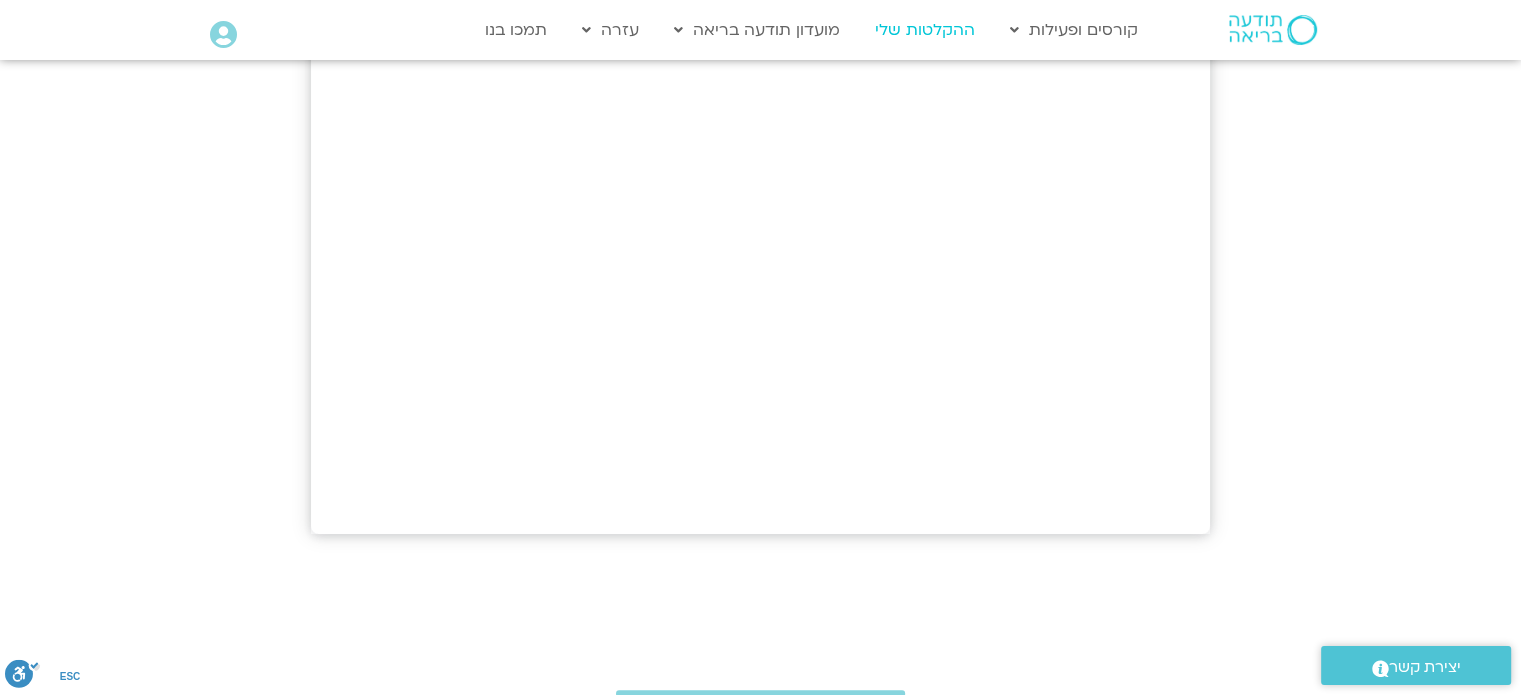 click on "ההקלטות שלי" at bounding box center [925, 30] 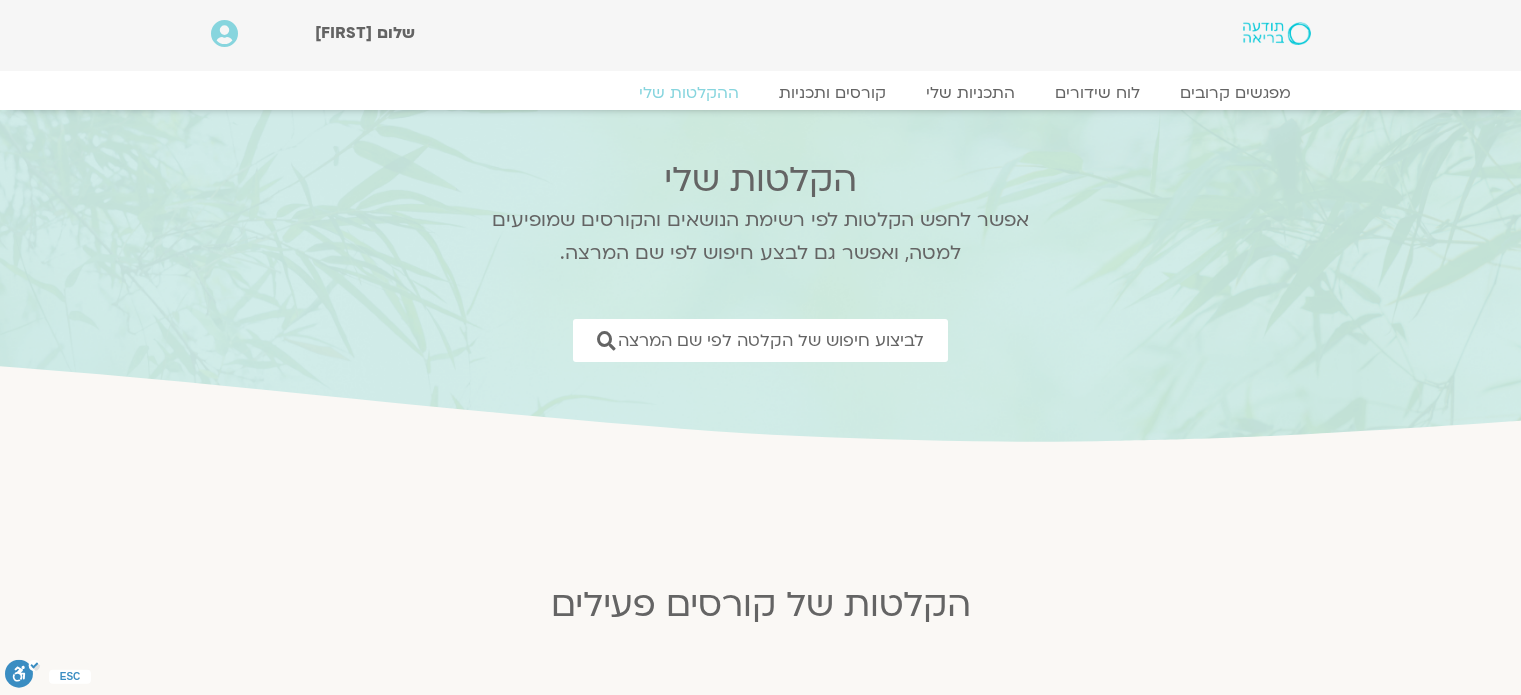 scroll, scrollTop: 0, scrollLeft: 0, axis: both 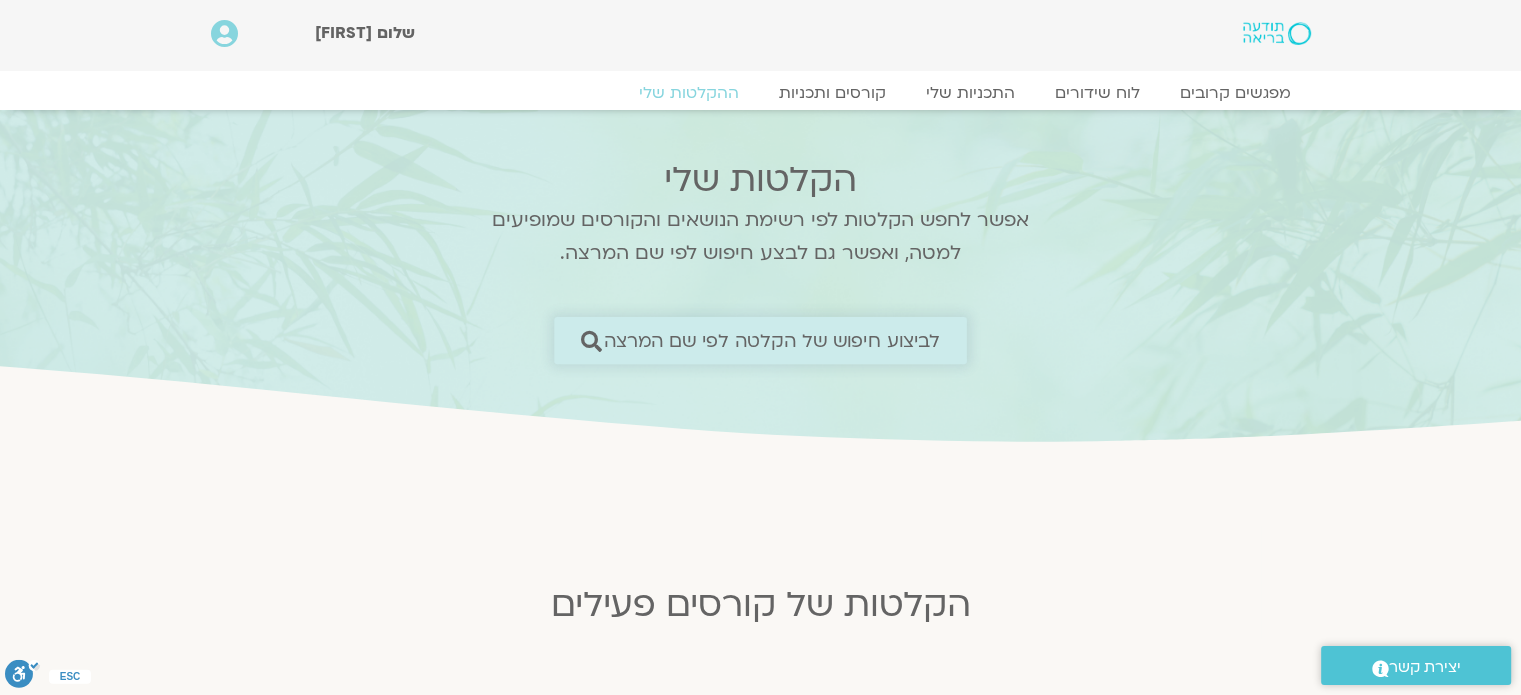 click on "לביצוע חיפוש של הקלטה לפי שם המרצה" at bounding box center (760, 340) 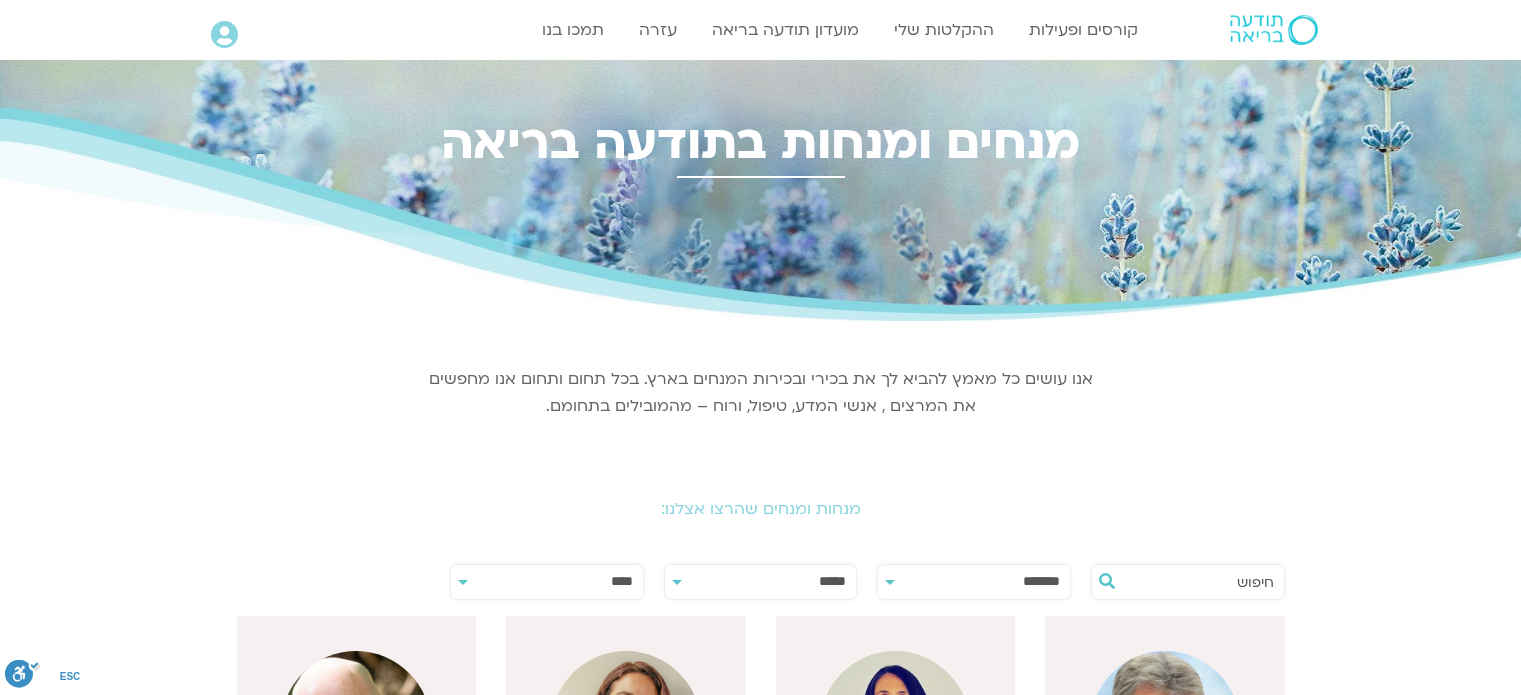 scroll, scrollTop: 0, scrollLeft: 0, axis: both 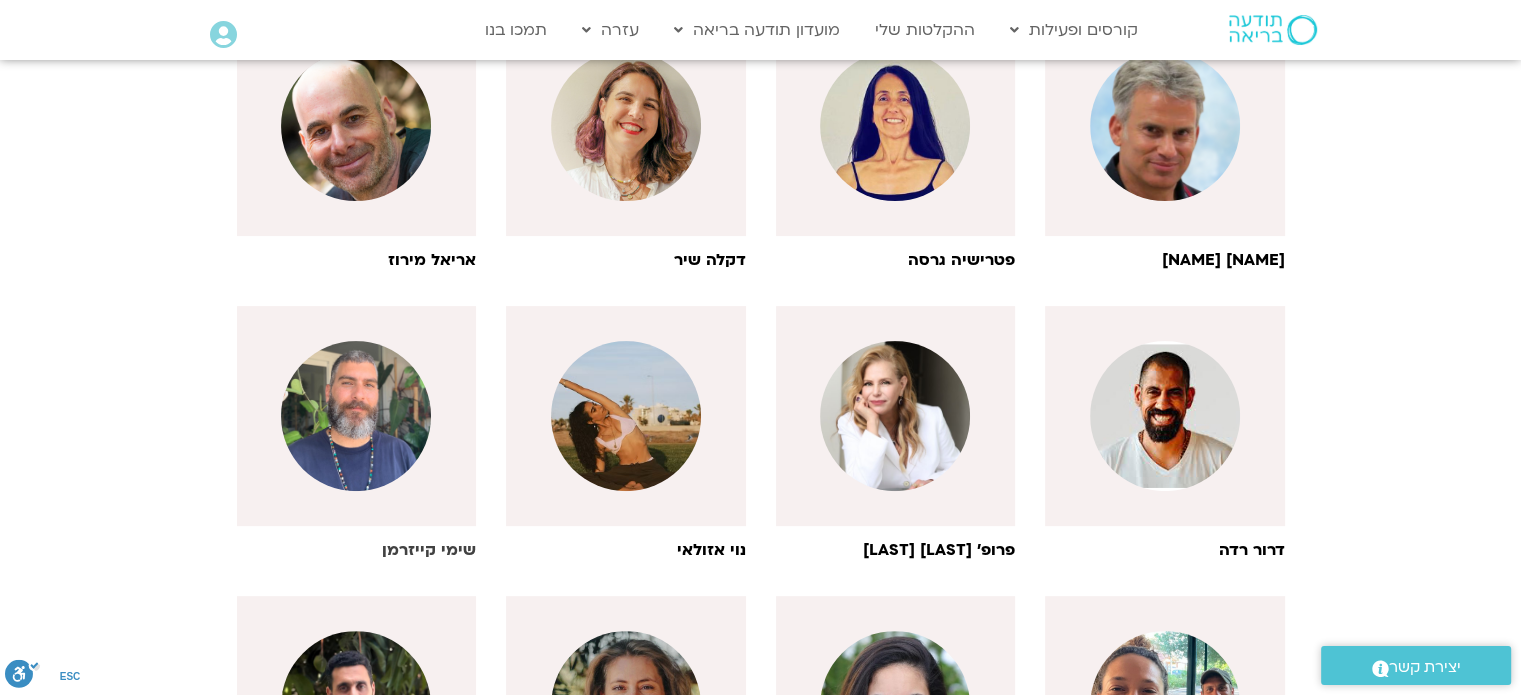 click at bounding box center [356, 416] 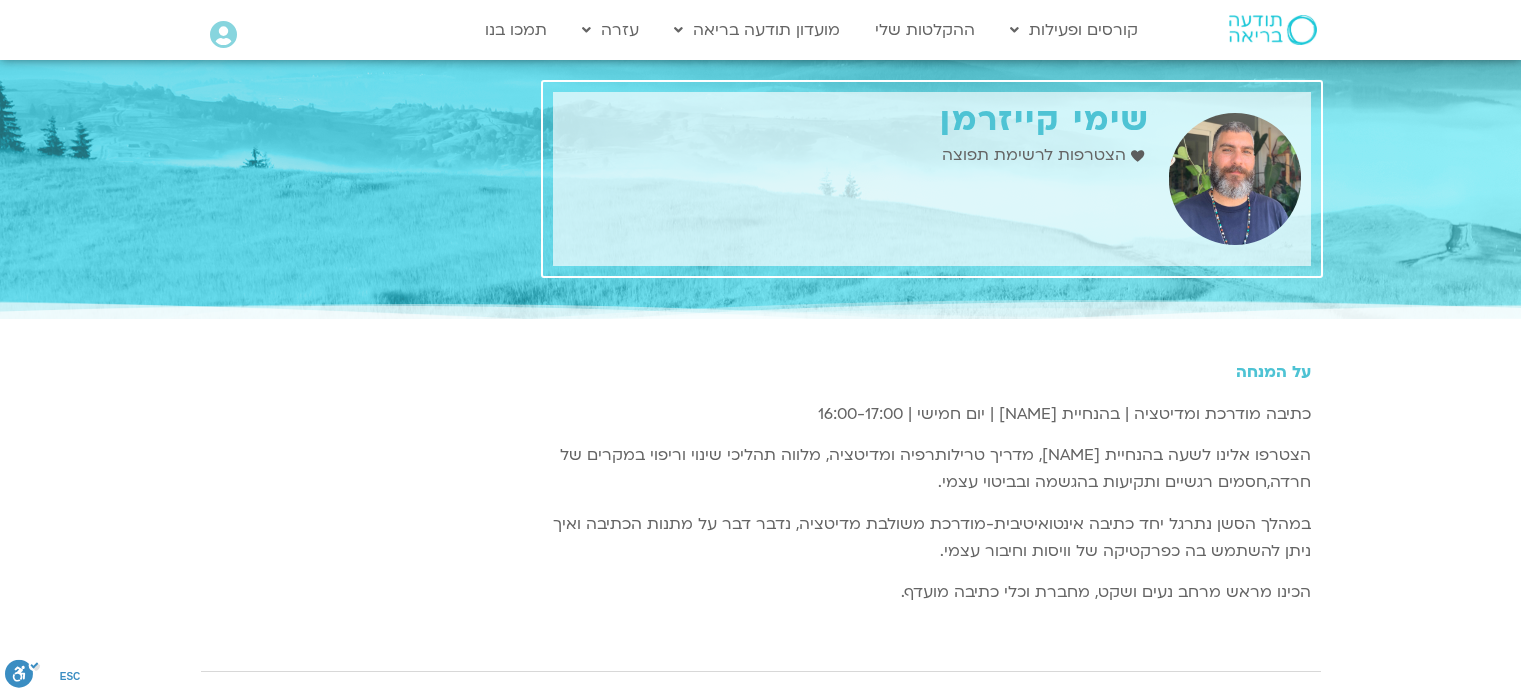 scroll, scrollTop: 0, scrollLeft: 0, axis: both 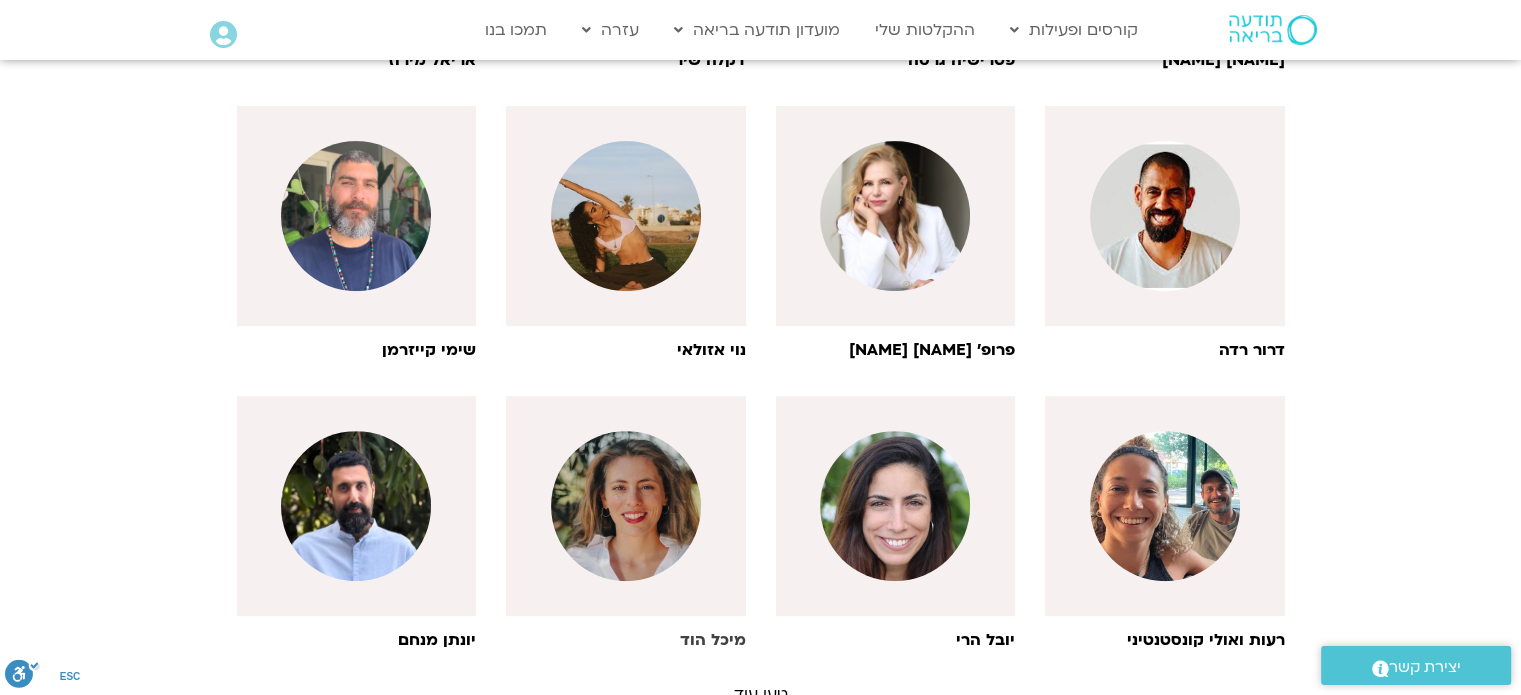 click at bounding box center (626, 506) 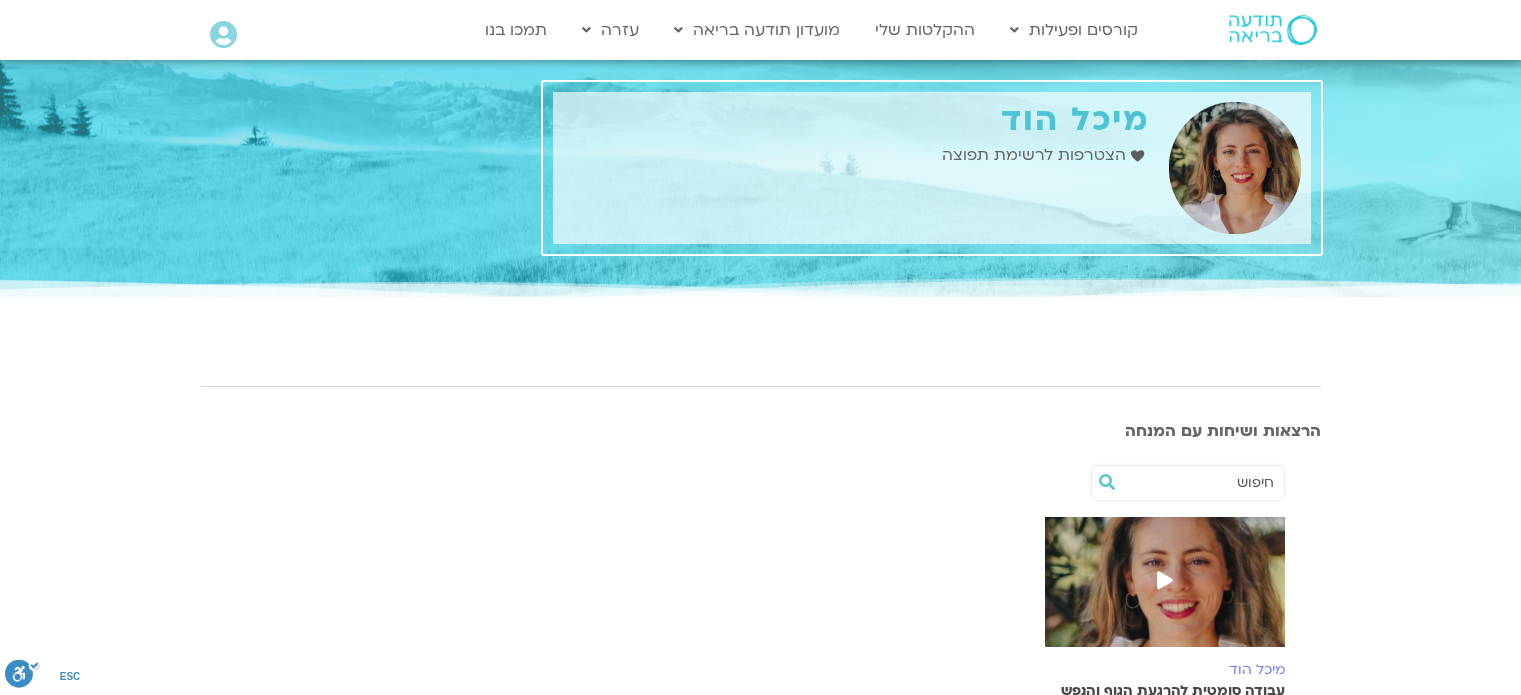 scroll, scrollTop: 0, scrollLeft: 0, axis: both 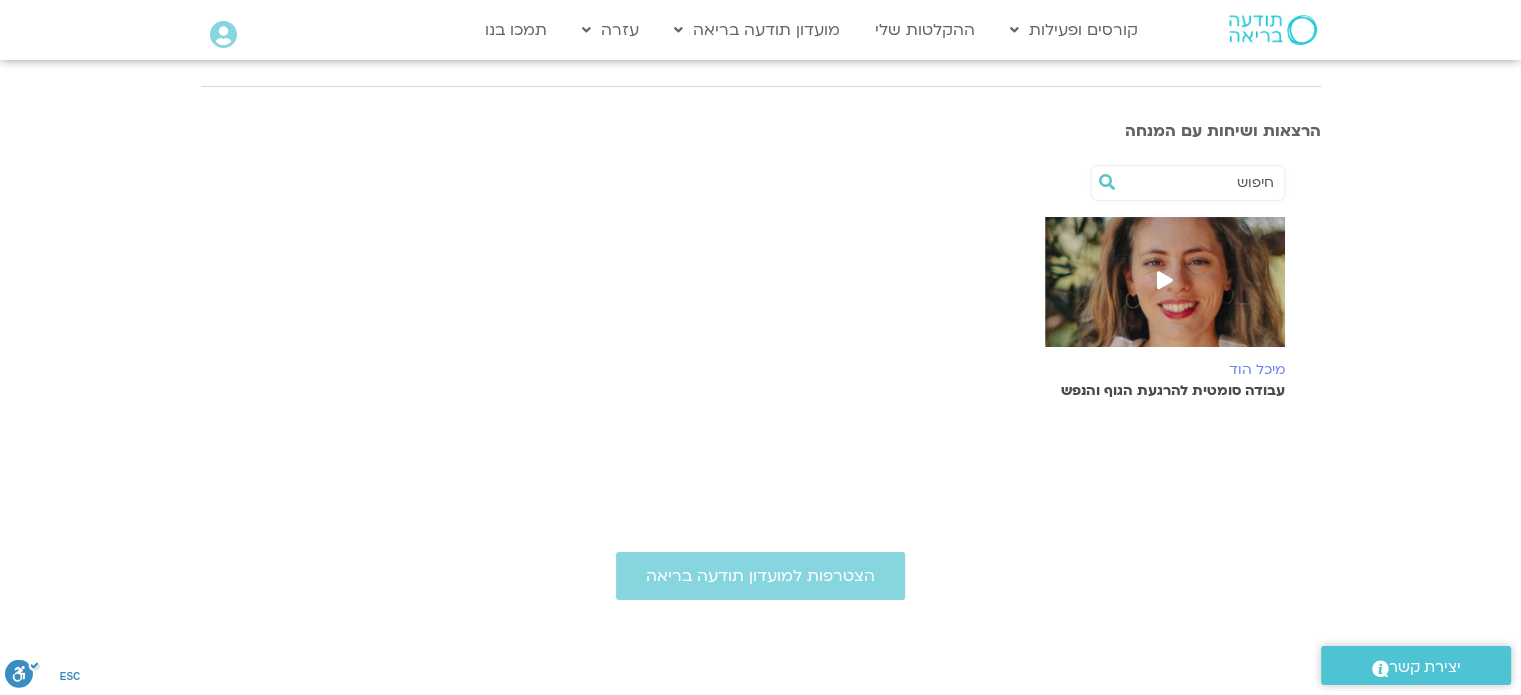 click at bounding box center [1165, 280] 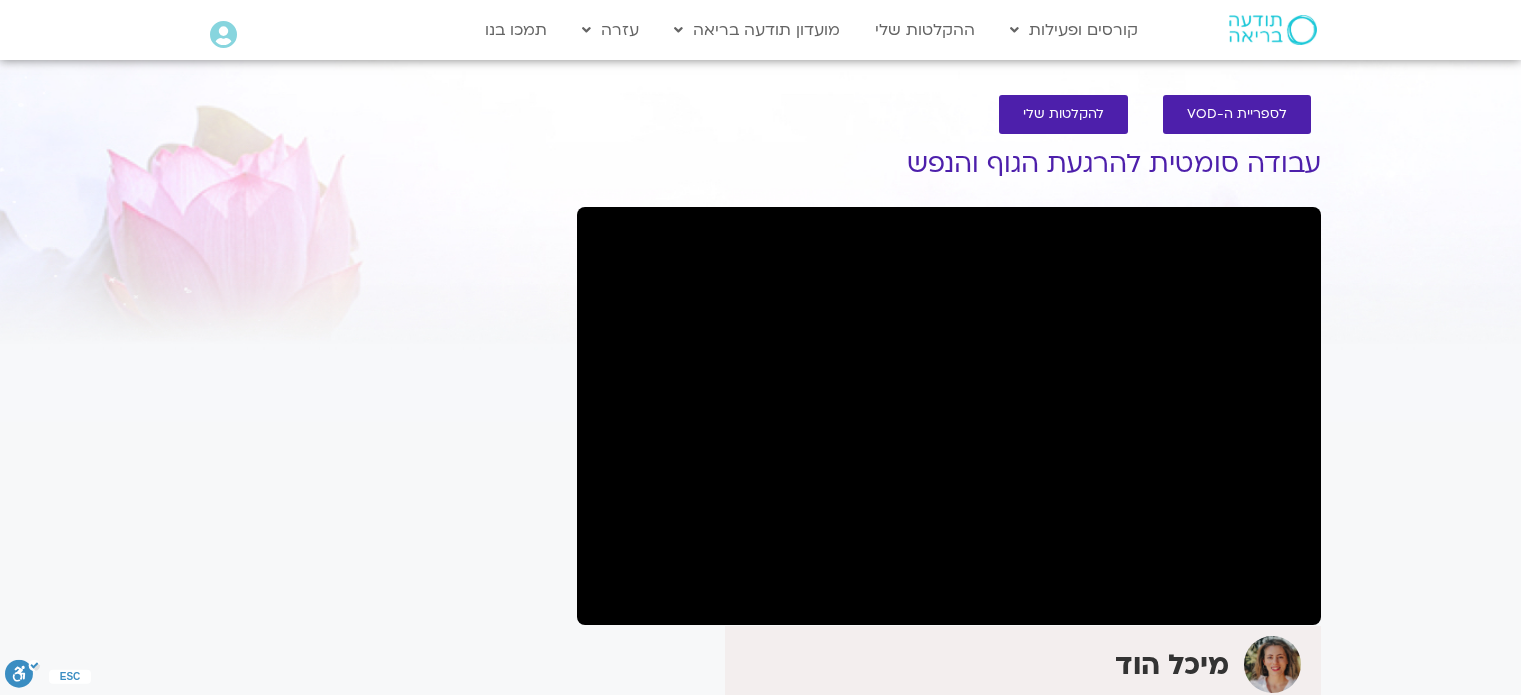 scroll, scrollTop: 0, scrollLeft: 0, axis: both 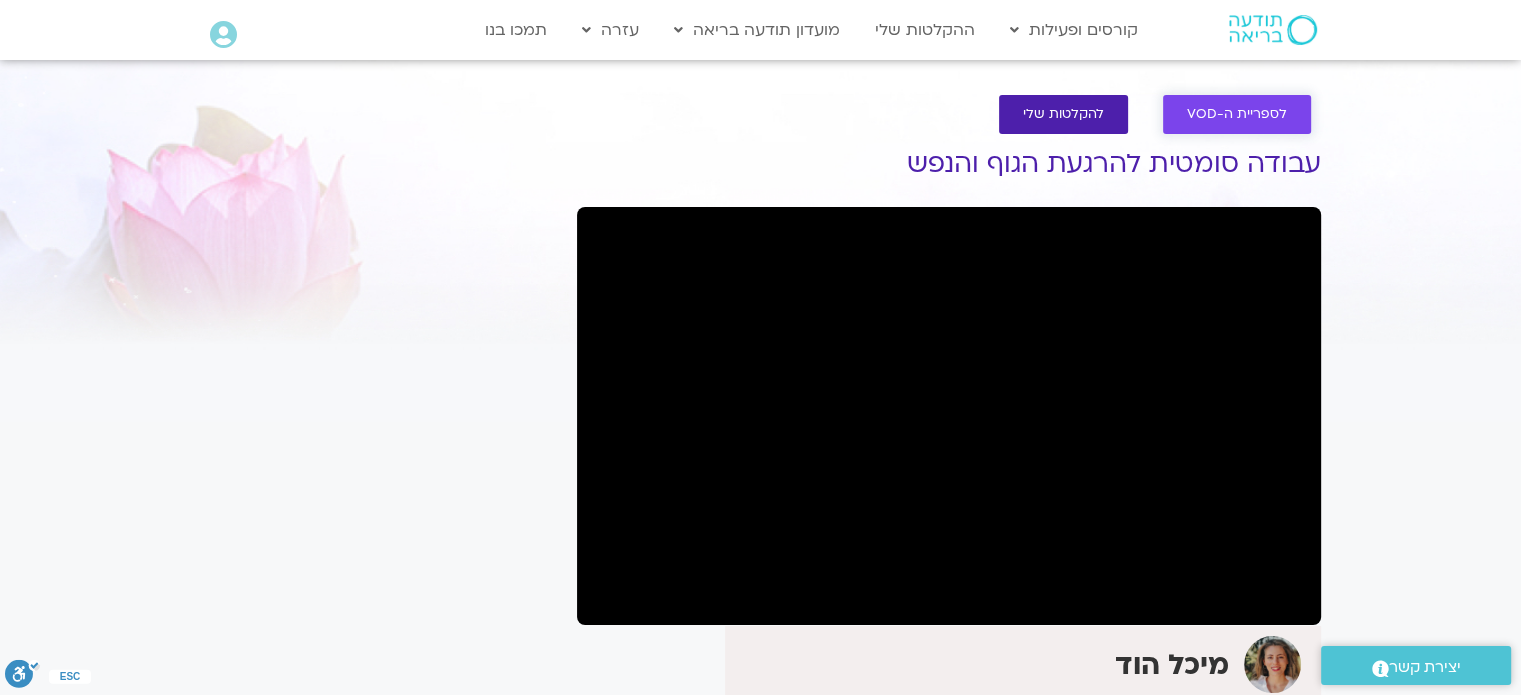 click on "לספריית ה-VOD" at bounding box center (1237, 114) 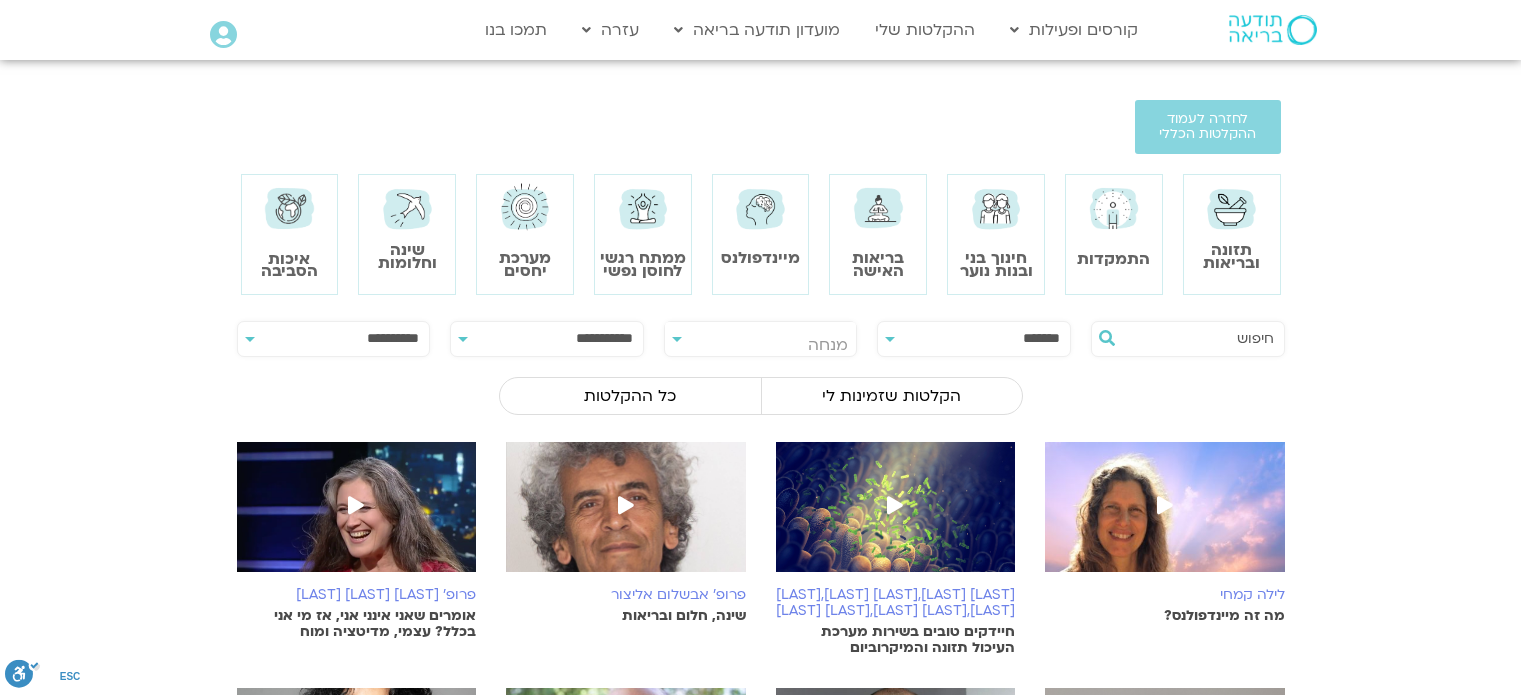 scroll, scrollTop: 0, scrollLeft: 0, axis: both 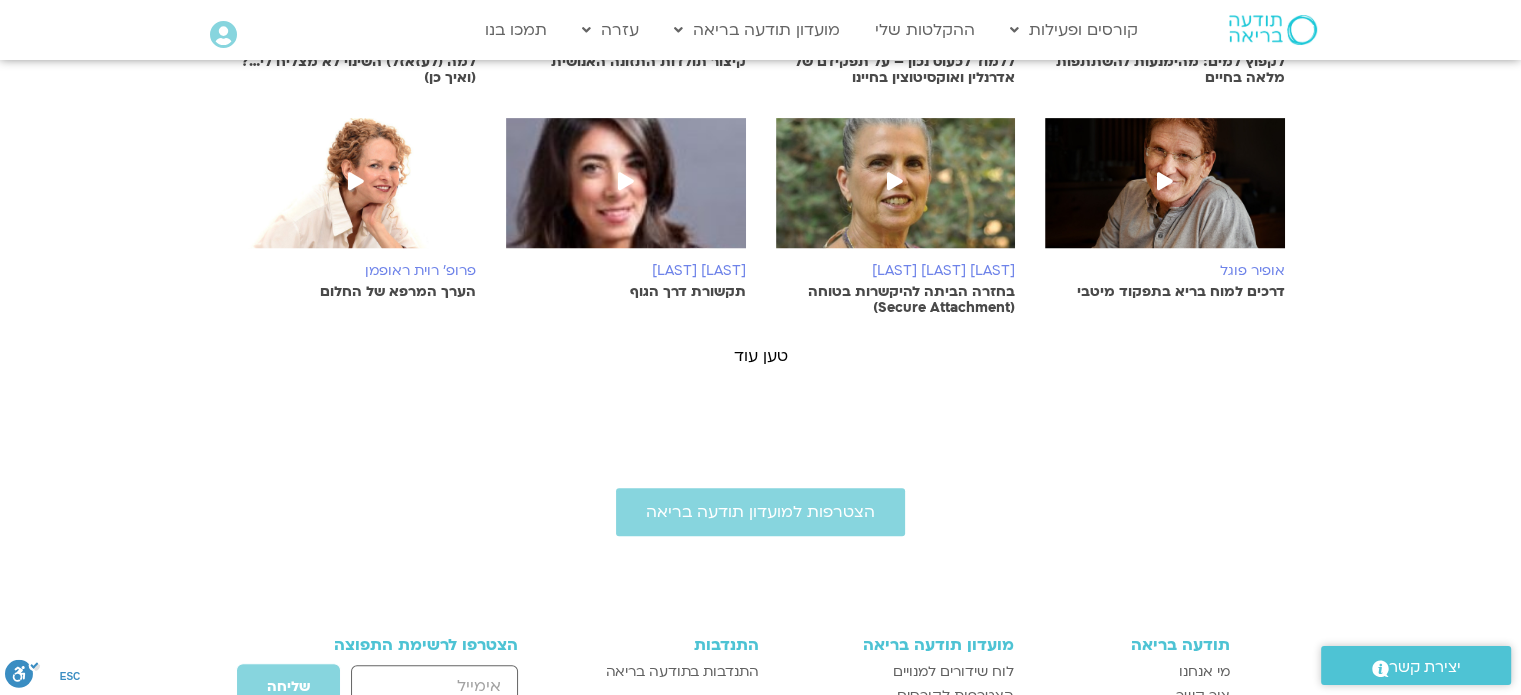 click at bounding box center [1165, 183] 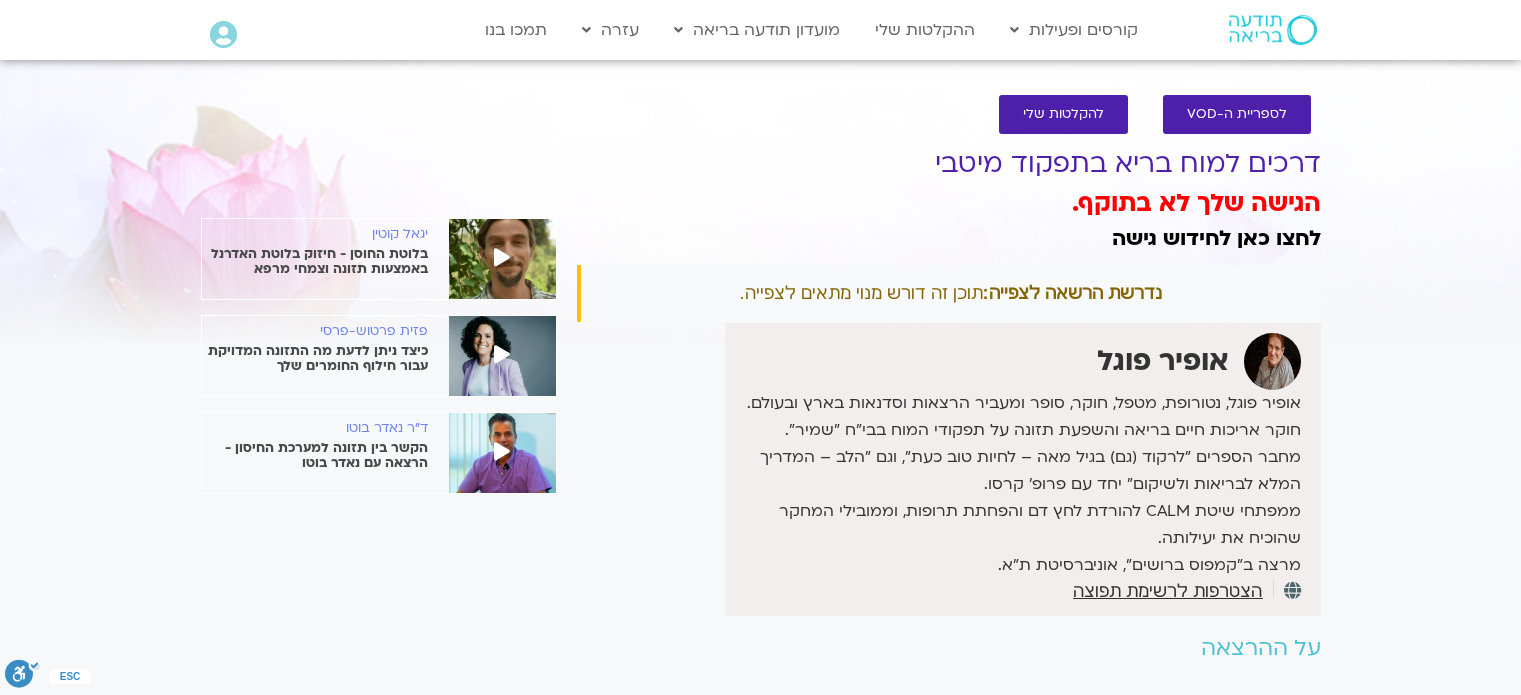 scroll, scrollTop: 0, scrollLeft: 0, axis: both 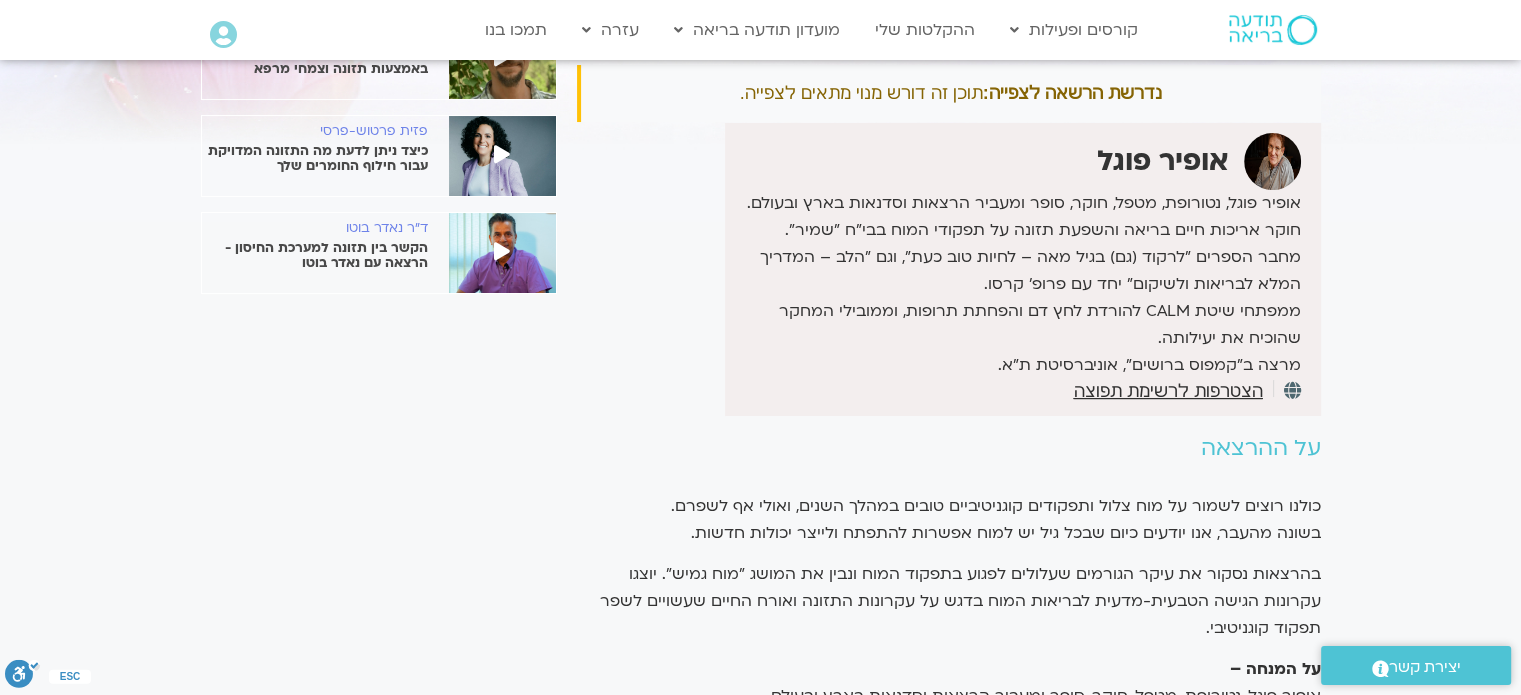 drag, startPoint x: 789, startPoint y: 87, endPoint x: 729, endPoint y: 88, distance: 60.00833 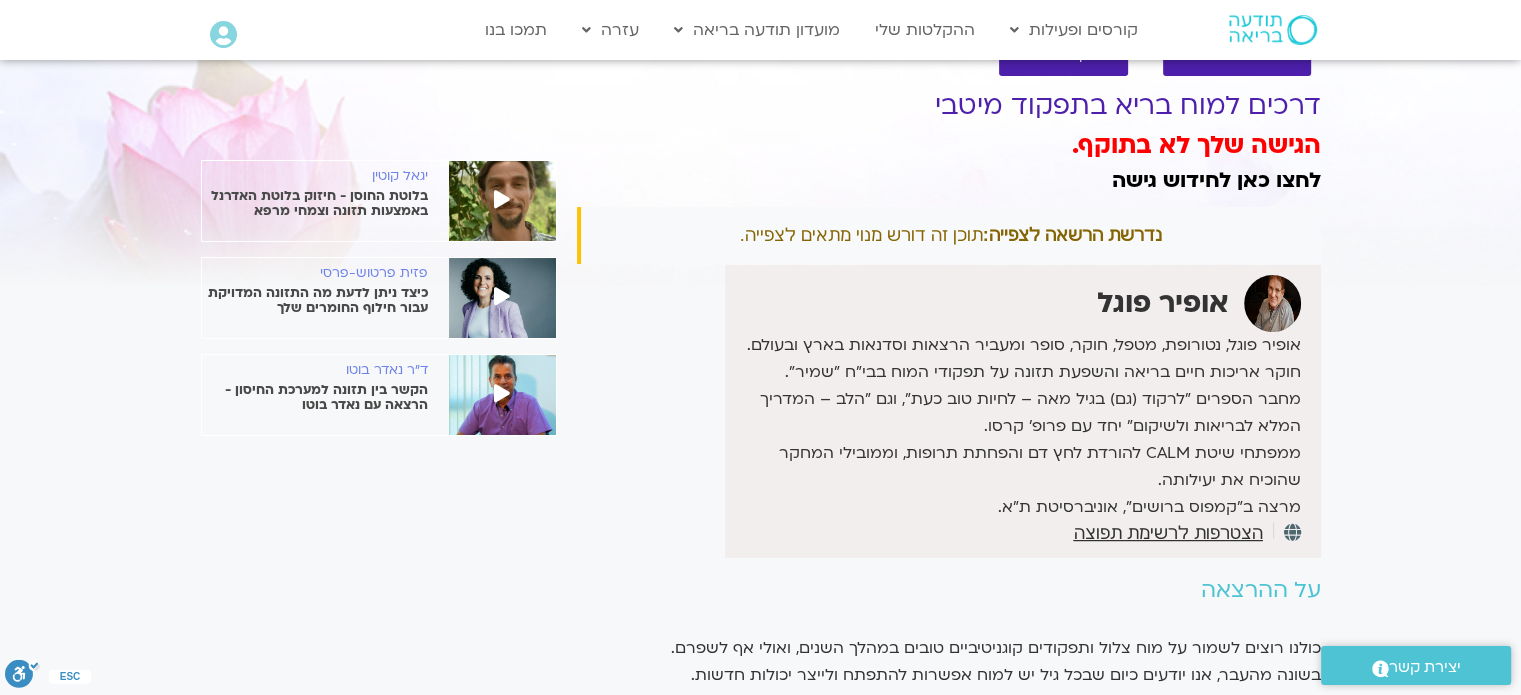 scroll, scrollTop: 0, scrollLeft: 0, axis: both 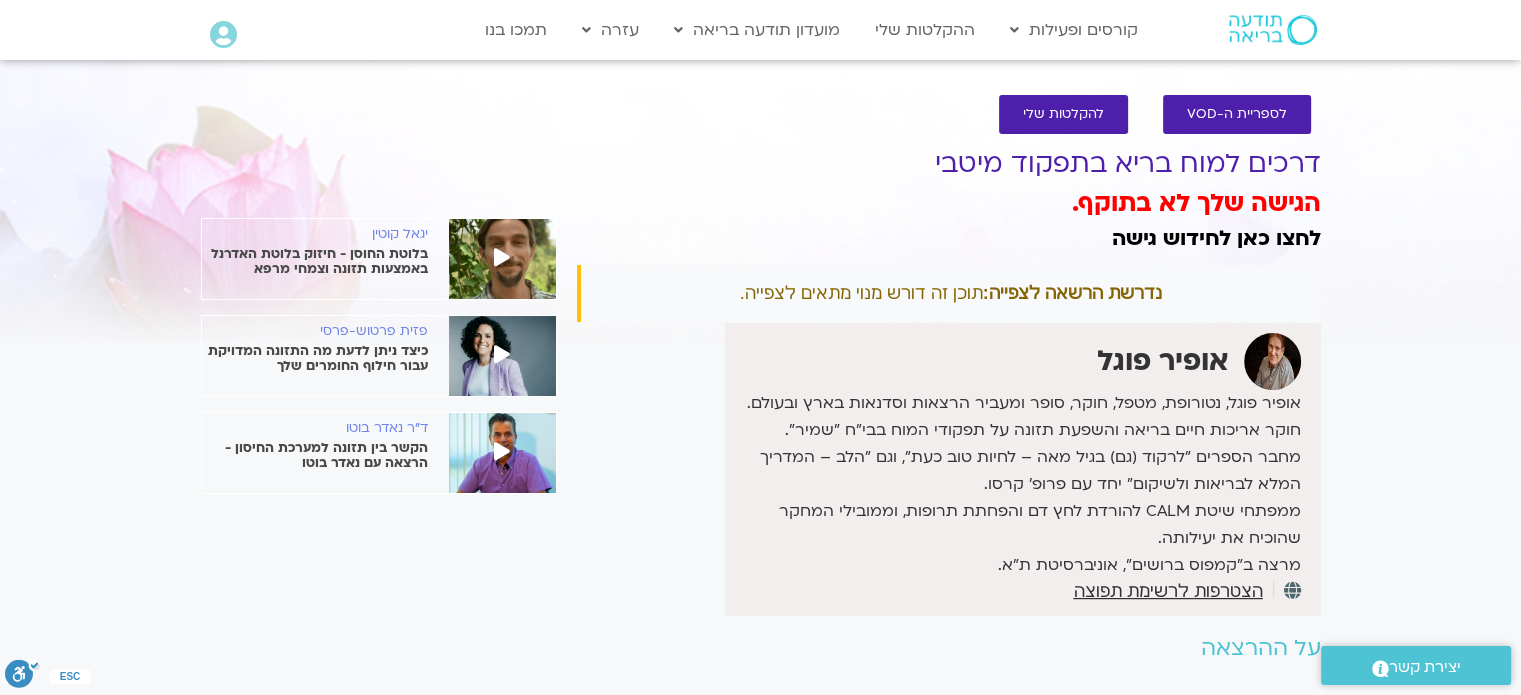 click at bounding box center (502, 354) 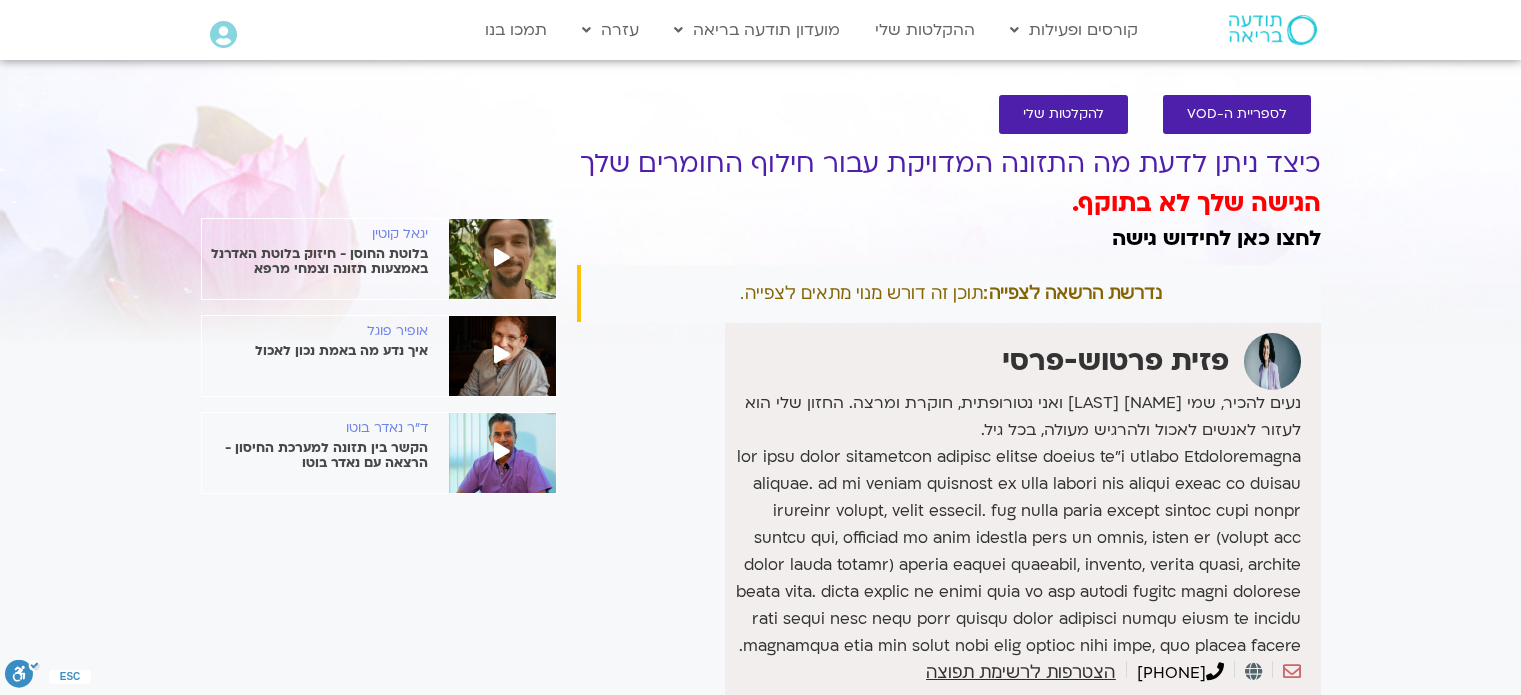 scroll, scrollTop: 0, scrollLeft: 0, axis: both 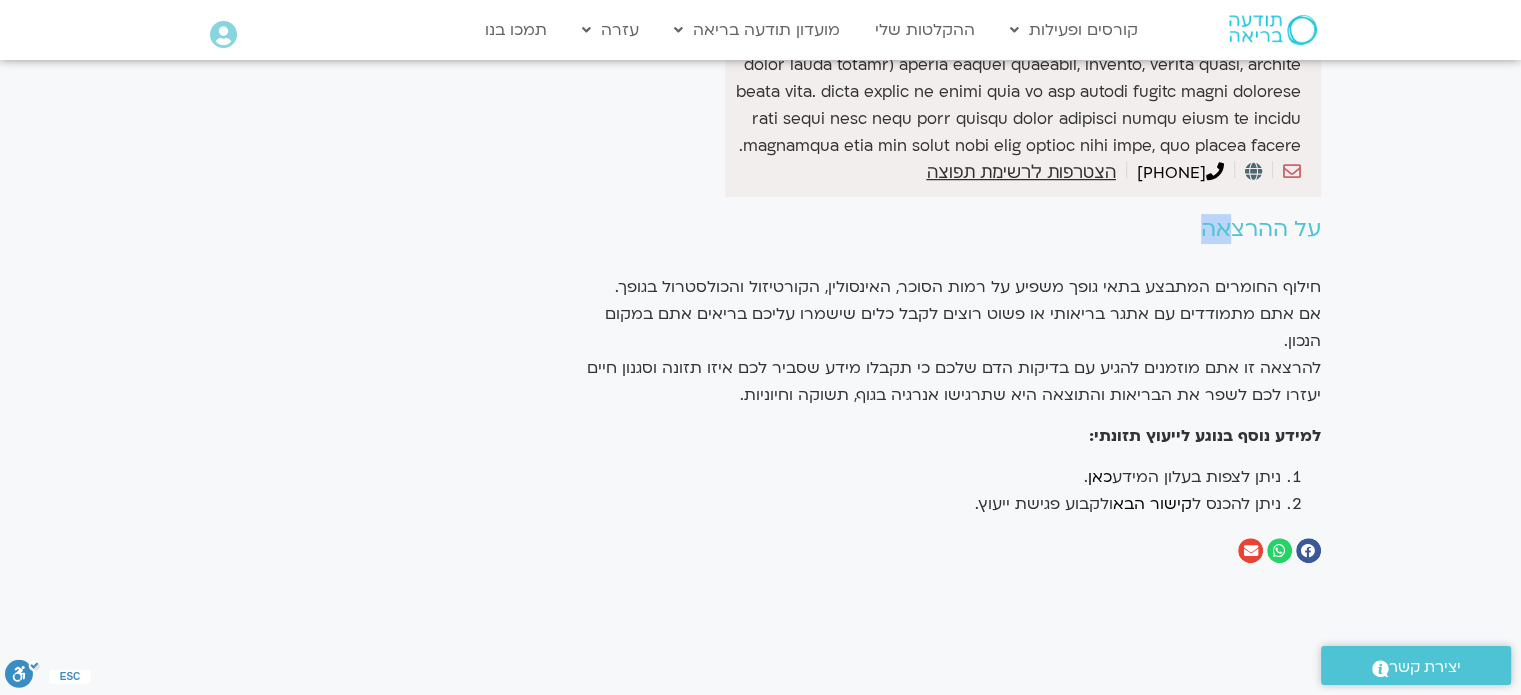 drag, startPoint x: 1233, startPoint y: 255, endPoint x: 1143, endPoint y: 260, distance: 90.13878 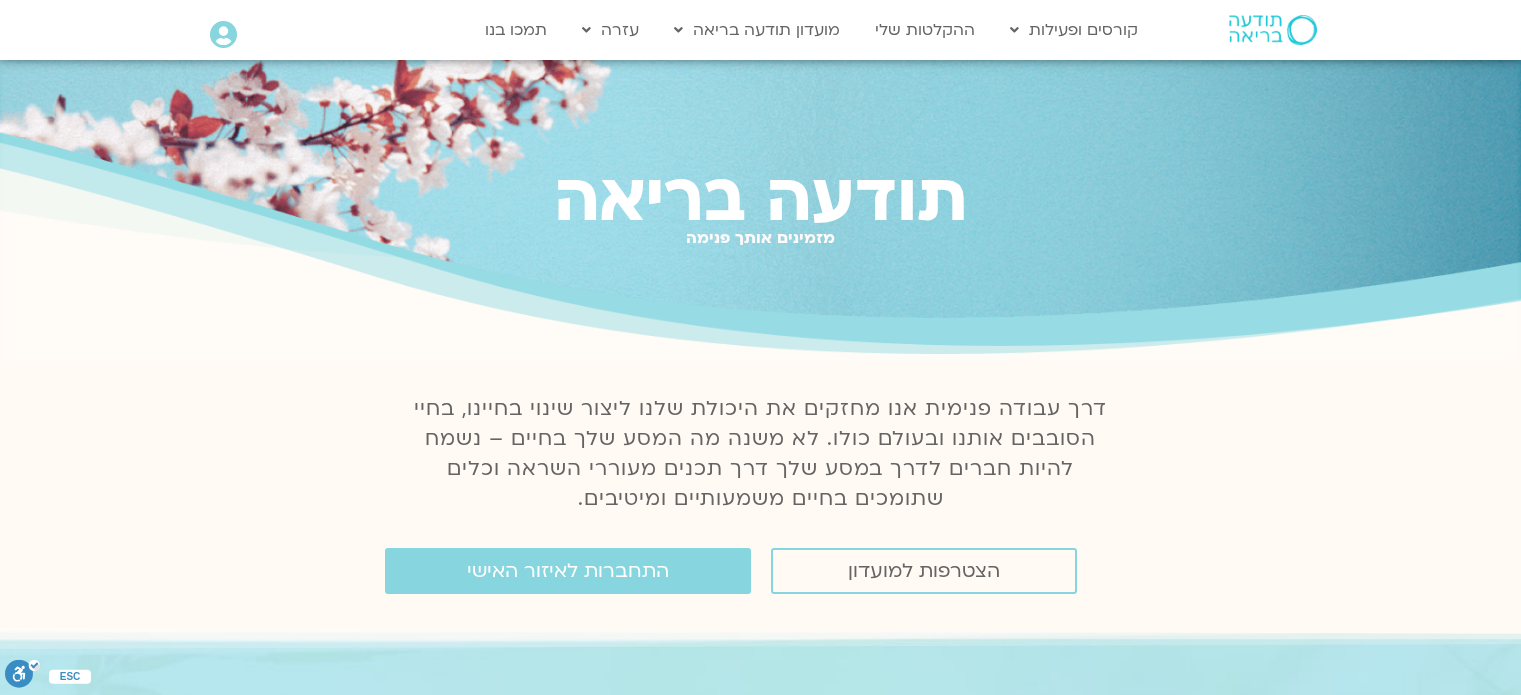 scroll, scrollTop: 0, scrollLeft: 0, axis: both 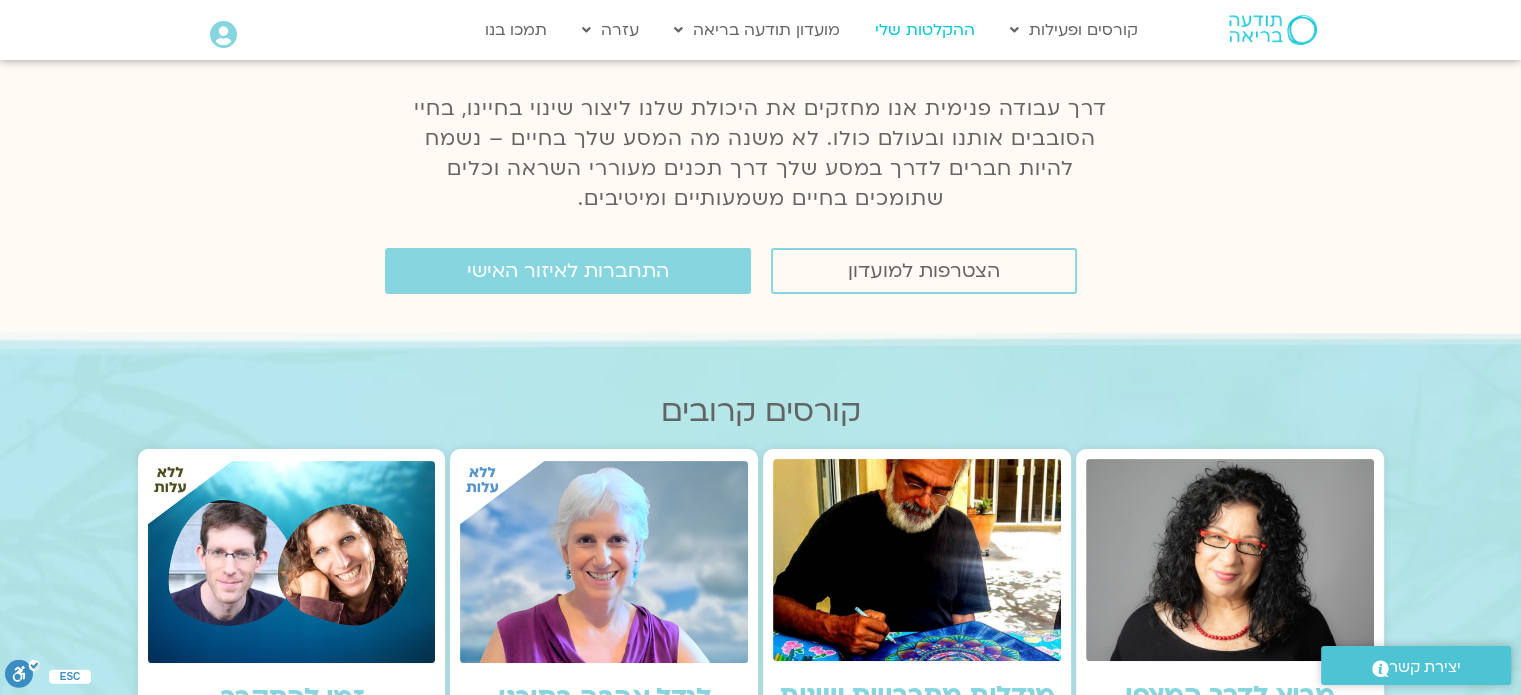 click on "ההקלטות שלי" at bounding box center (925, 30) 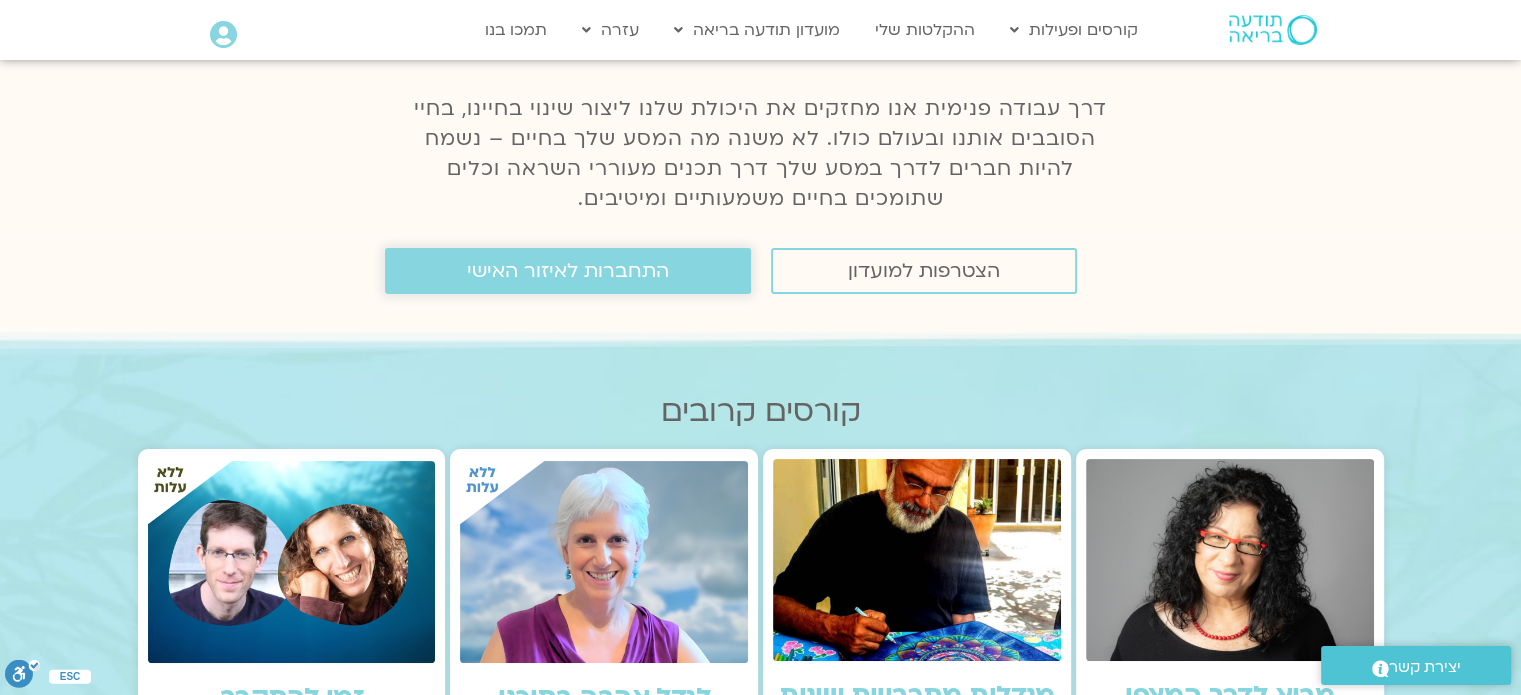 click on "התחברות לאיזור האישי" at bounding box center [568, 271] 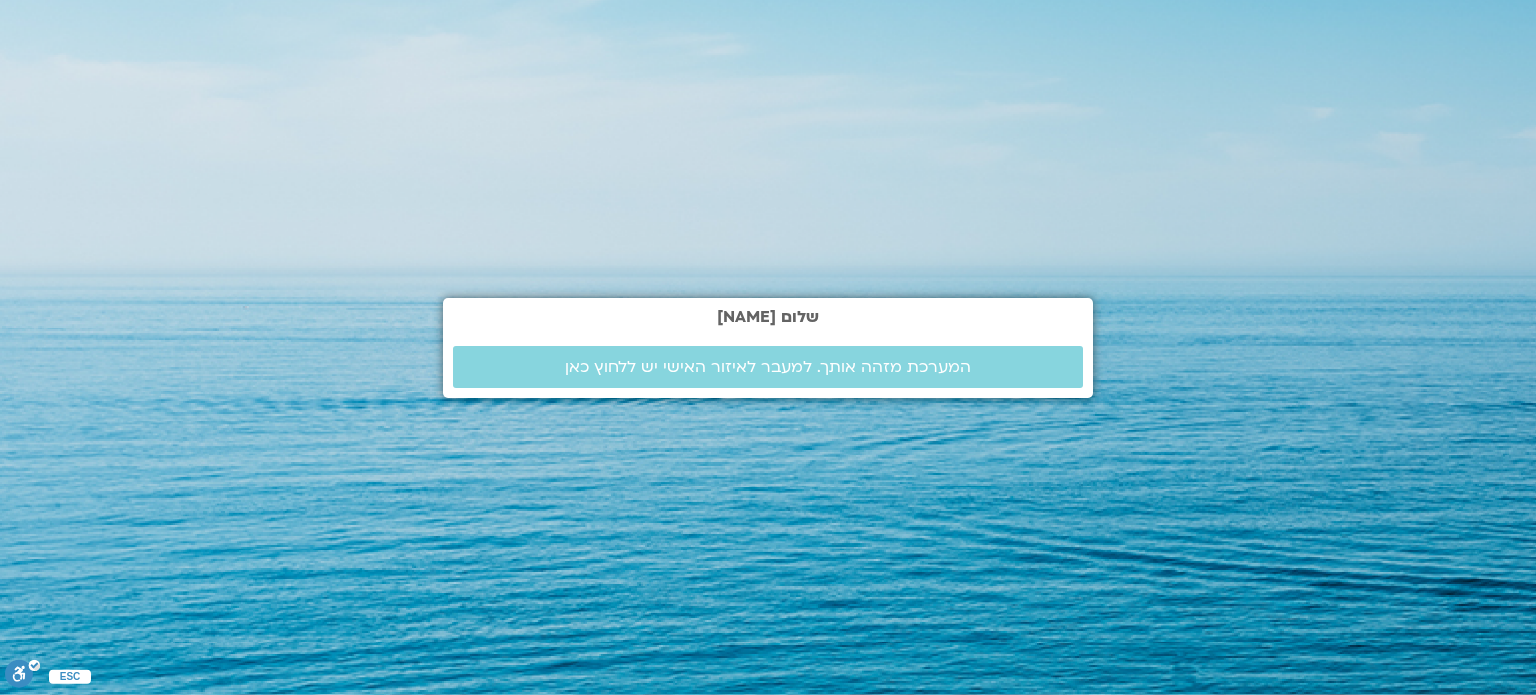 scroll, scrollTop: 0, scrollLeft: 0, axis: both 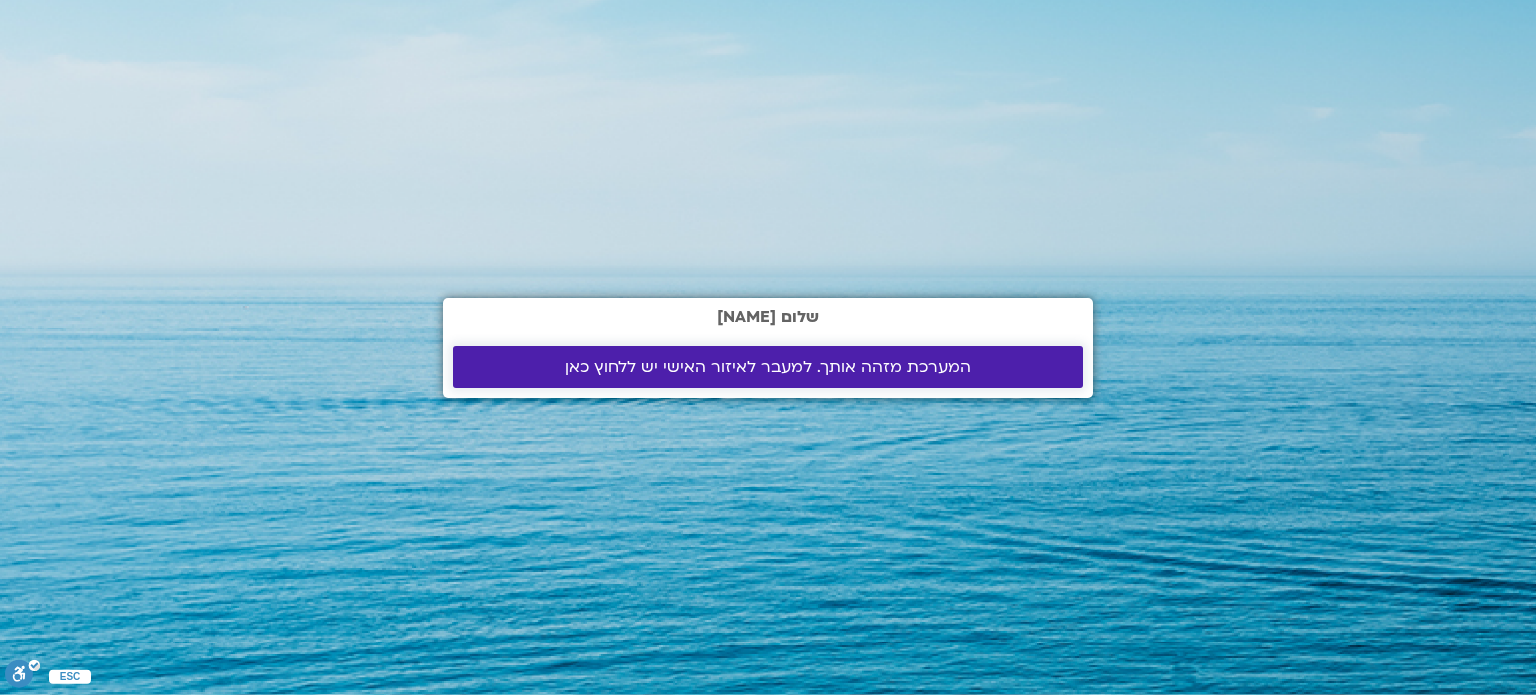 click on "המערכת מזהה אותך. למעבר לאיזור האישי יש ללחוץ כאן" at bounding box center (768, 367) 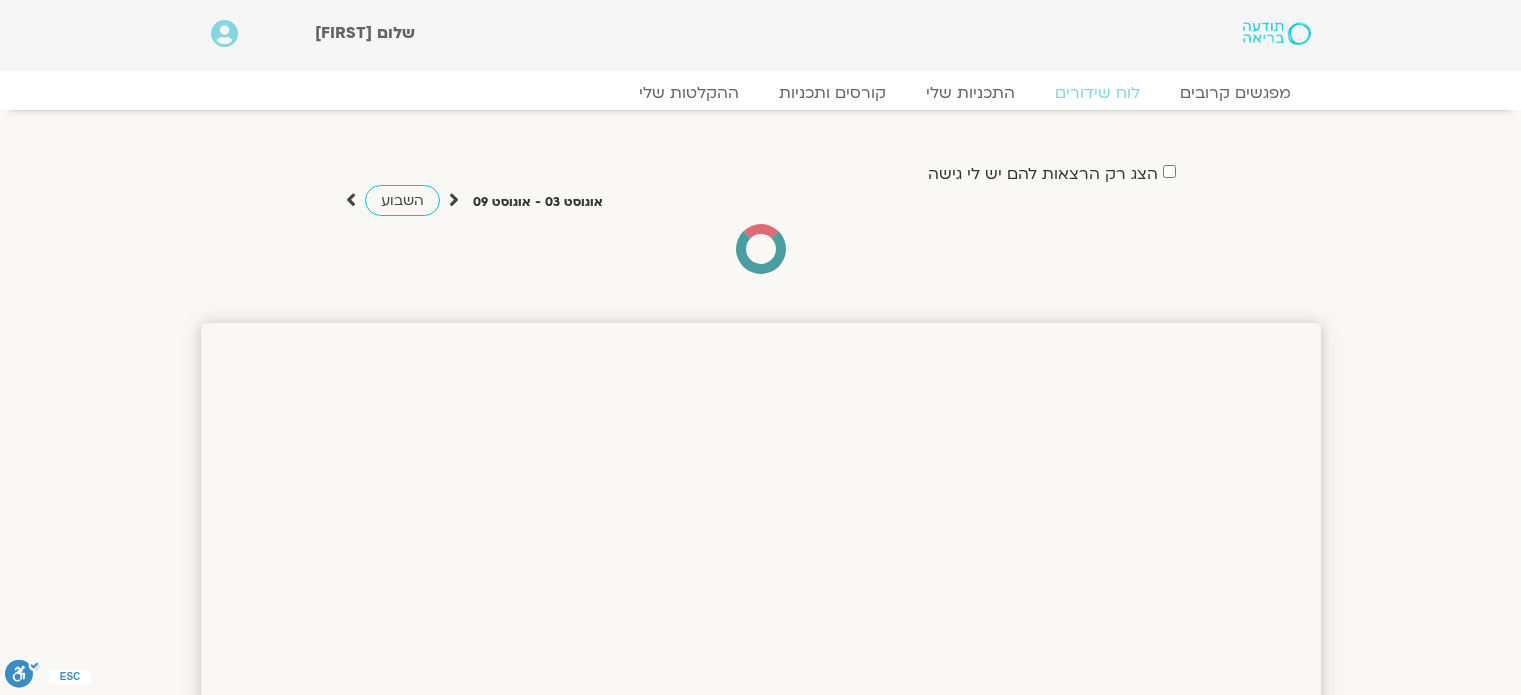 scroll, scrollTop: 0, scrollLeft: 0, axis: both 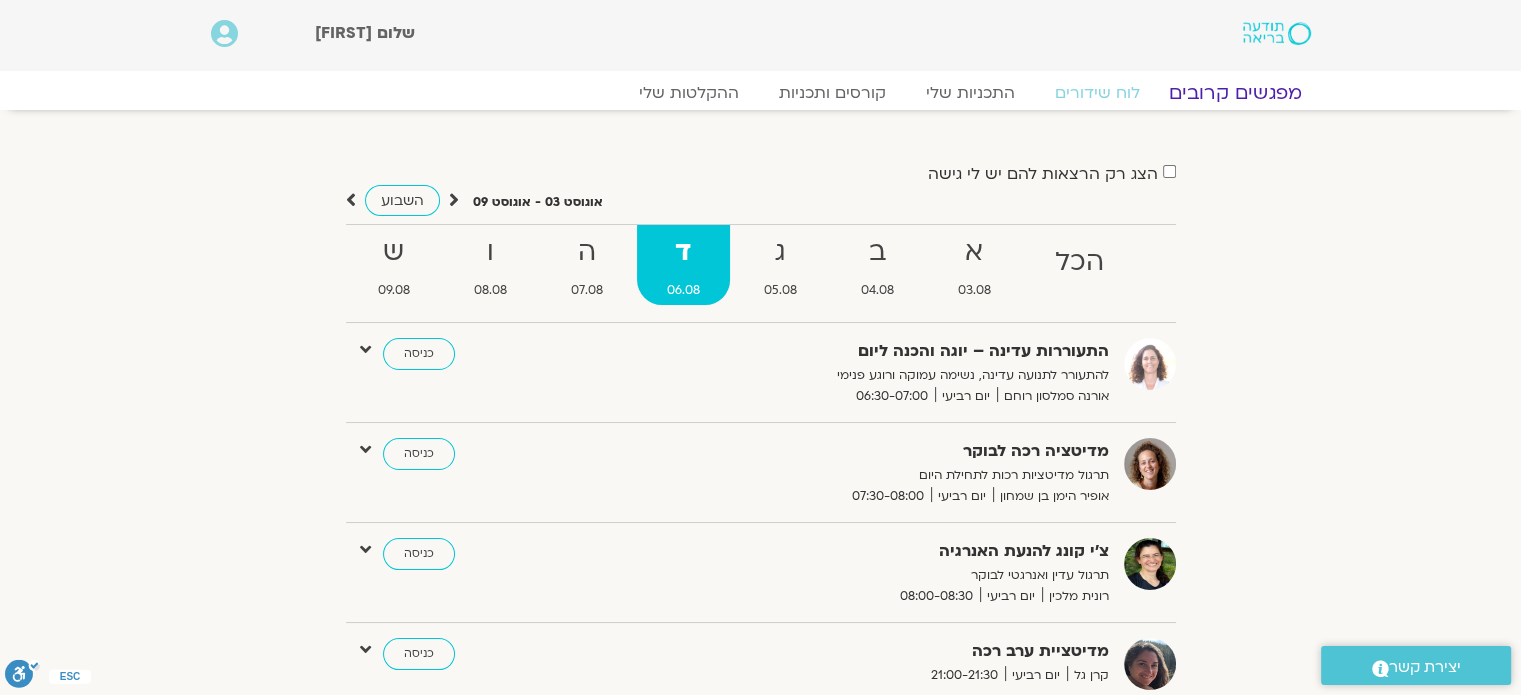 click on "מפגשים קרובים" 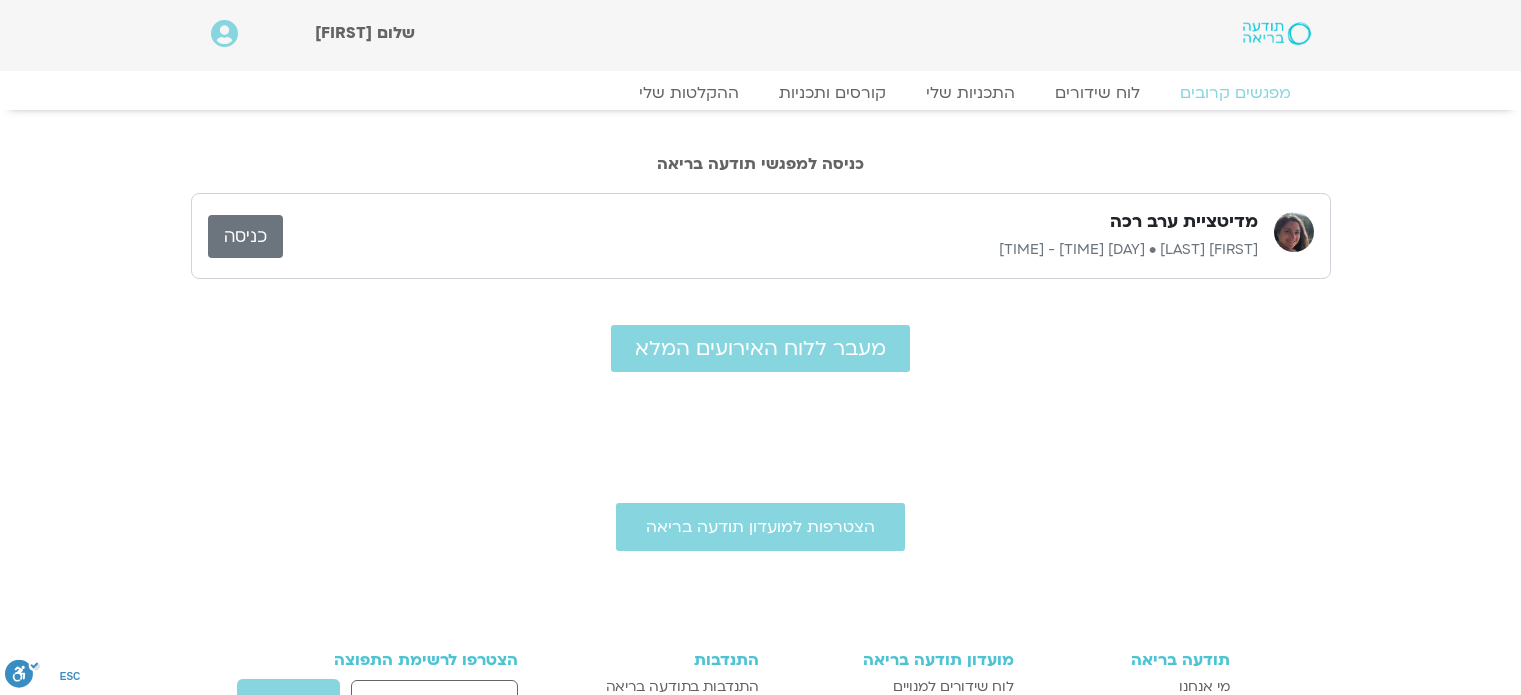 scroll, scrollTop: 0, scrollLeft: 0, axis: both 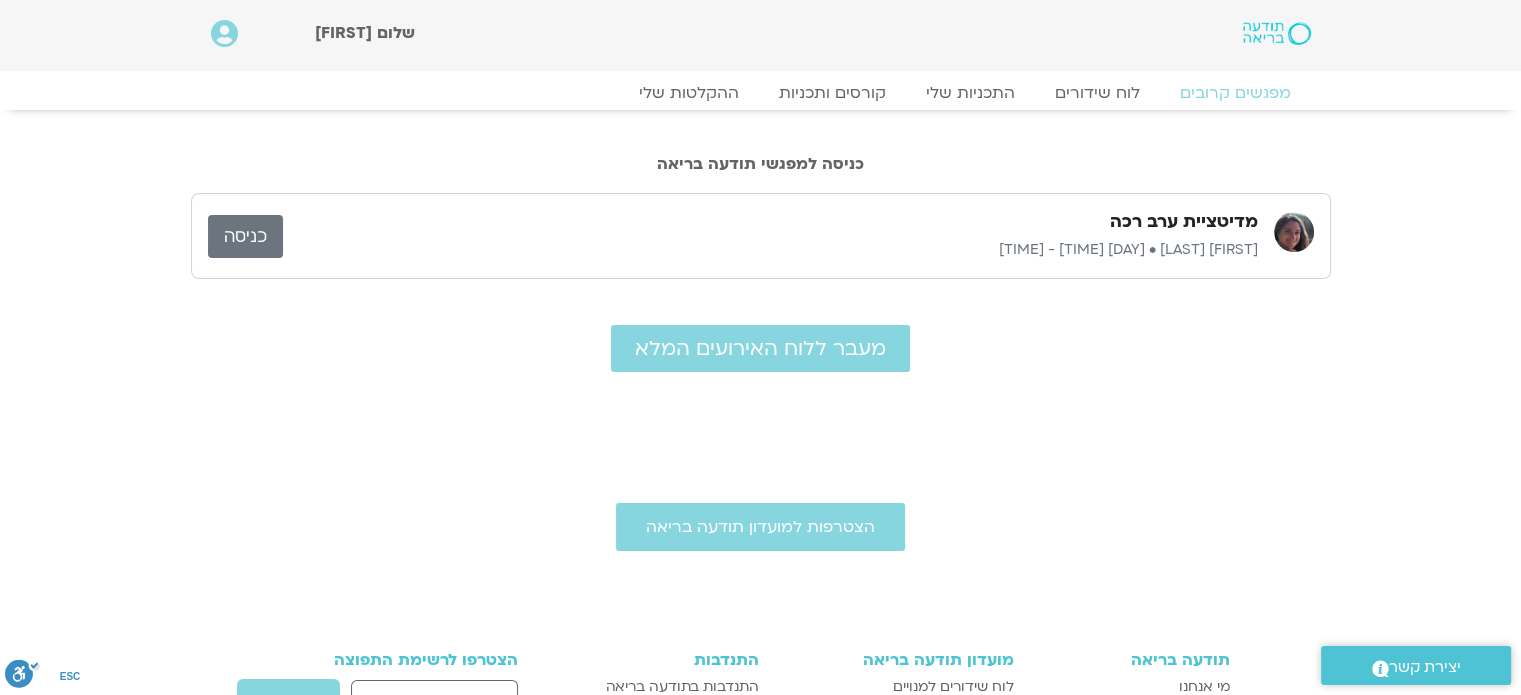 click on "כניסה" at bounding box center (245, 236) 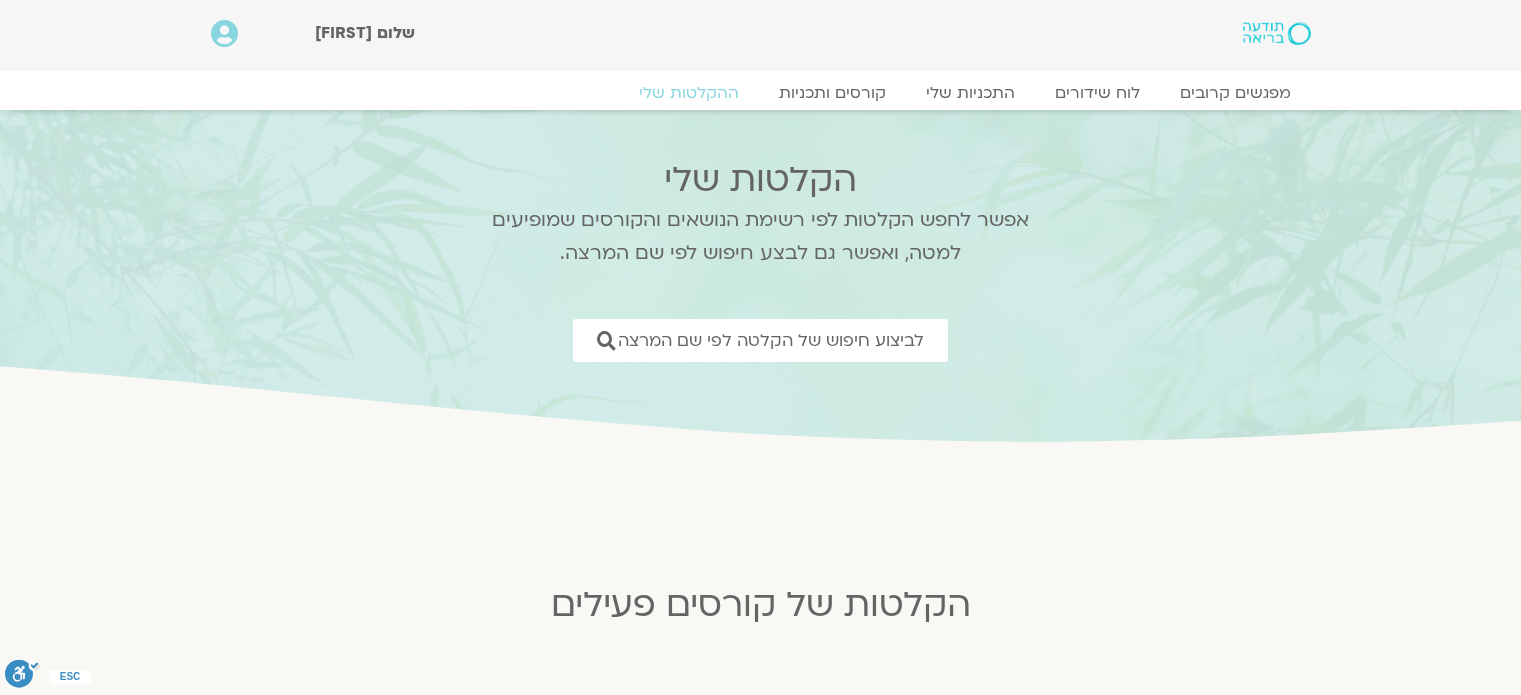 scroll, scrollTop: 0, scrollLeft: 0, axis: both 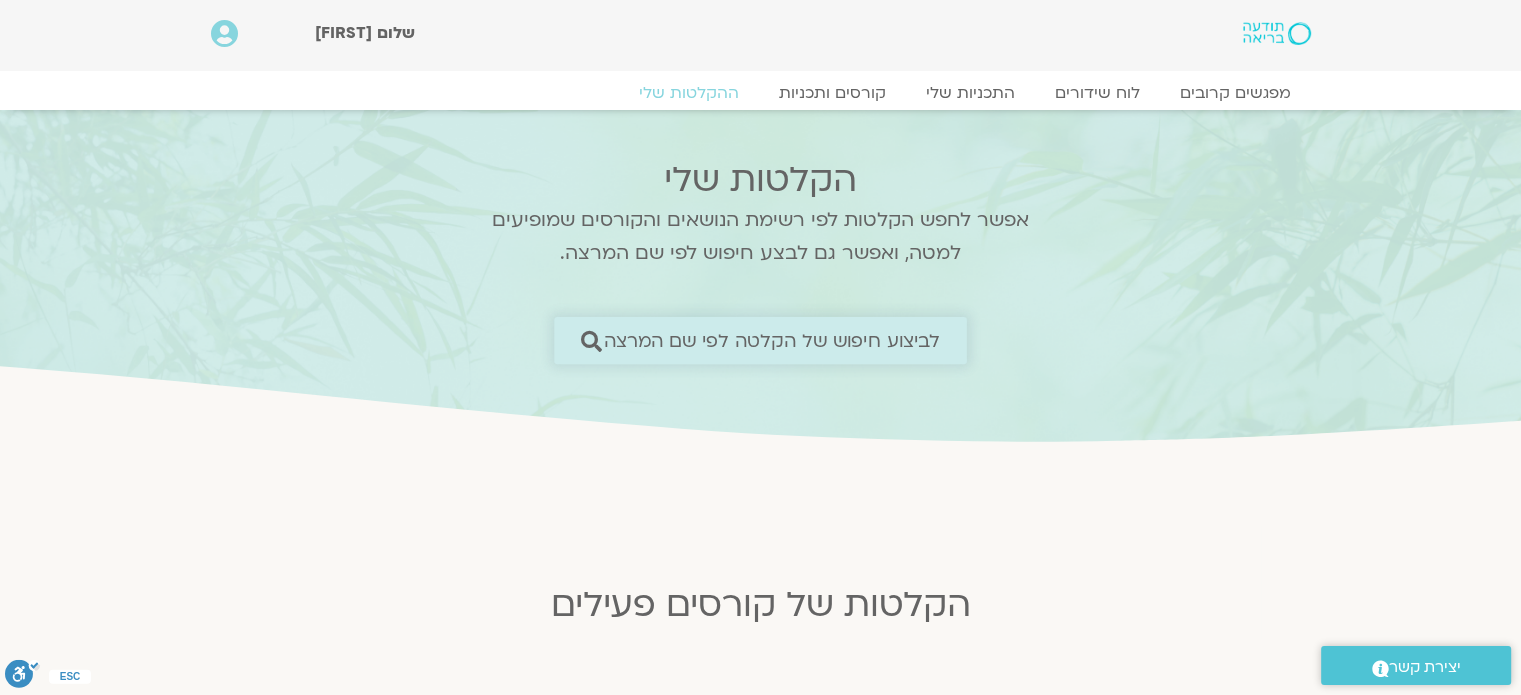 click on "לביצוע חיפוש של הקלטה לפי שם המרצה" at bounding box center (772, 340) 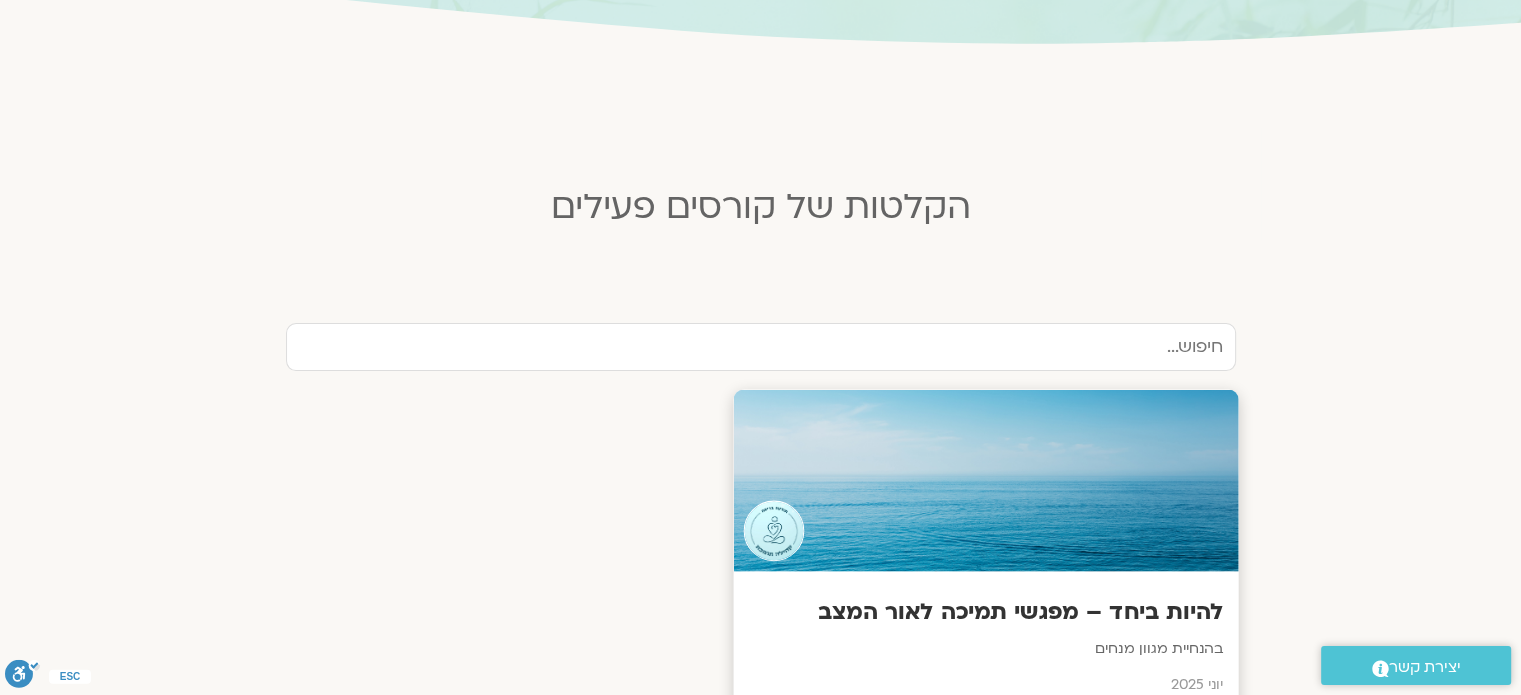 scroll, scrollTop: 400, scrollLeft: 0, axis: vertical 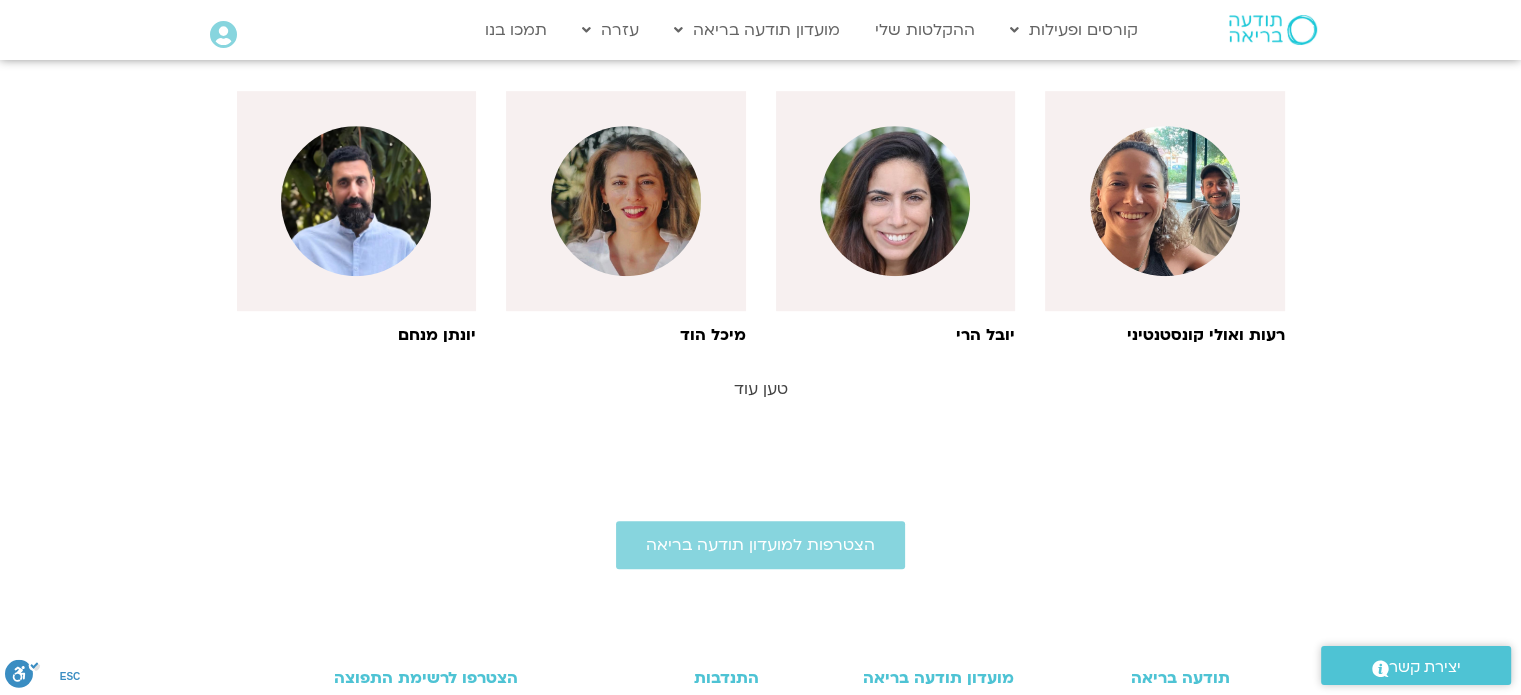 click on "טען עוד" at bounding box center [761, 389] 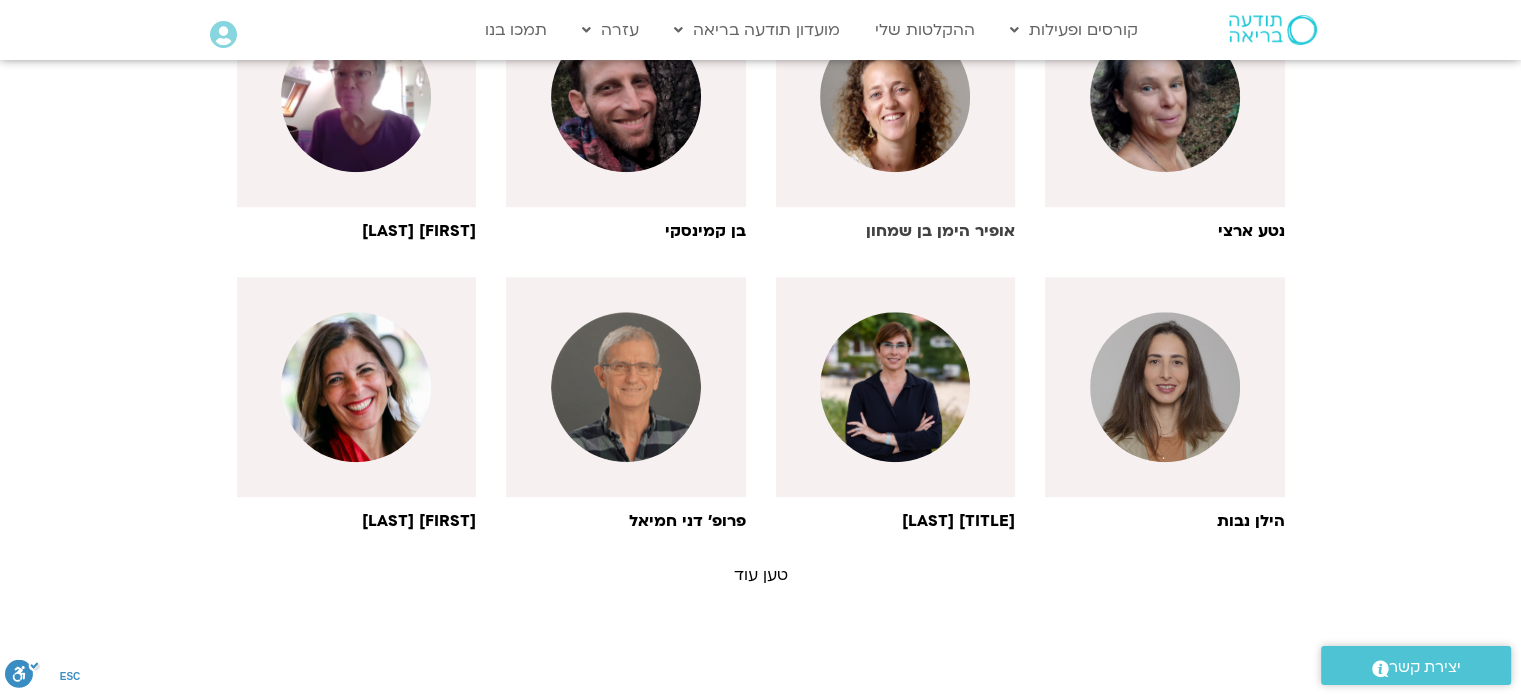 scroll, scrollTop: 1905, scrollLeft: 0, axis: vertical 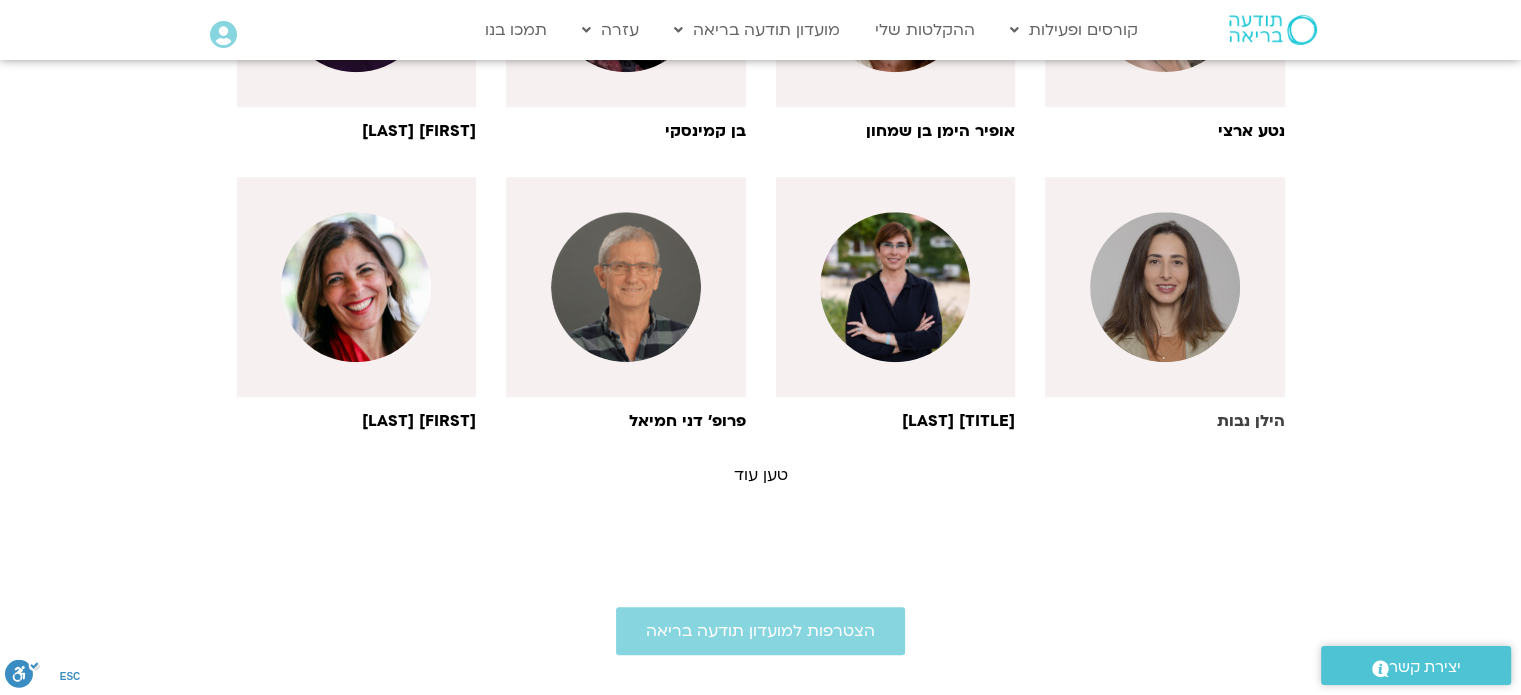 click at bounding box center [1165, 287] 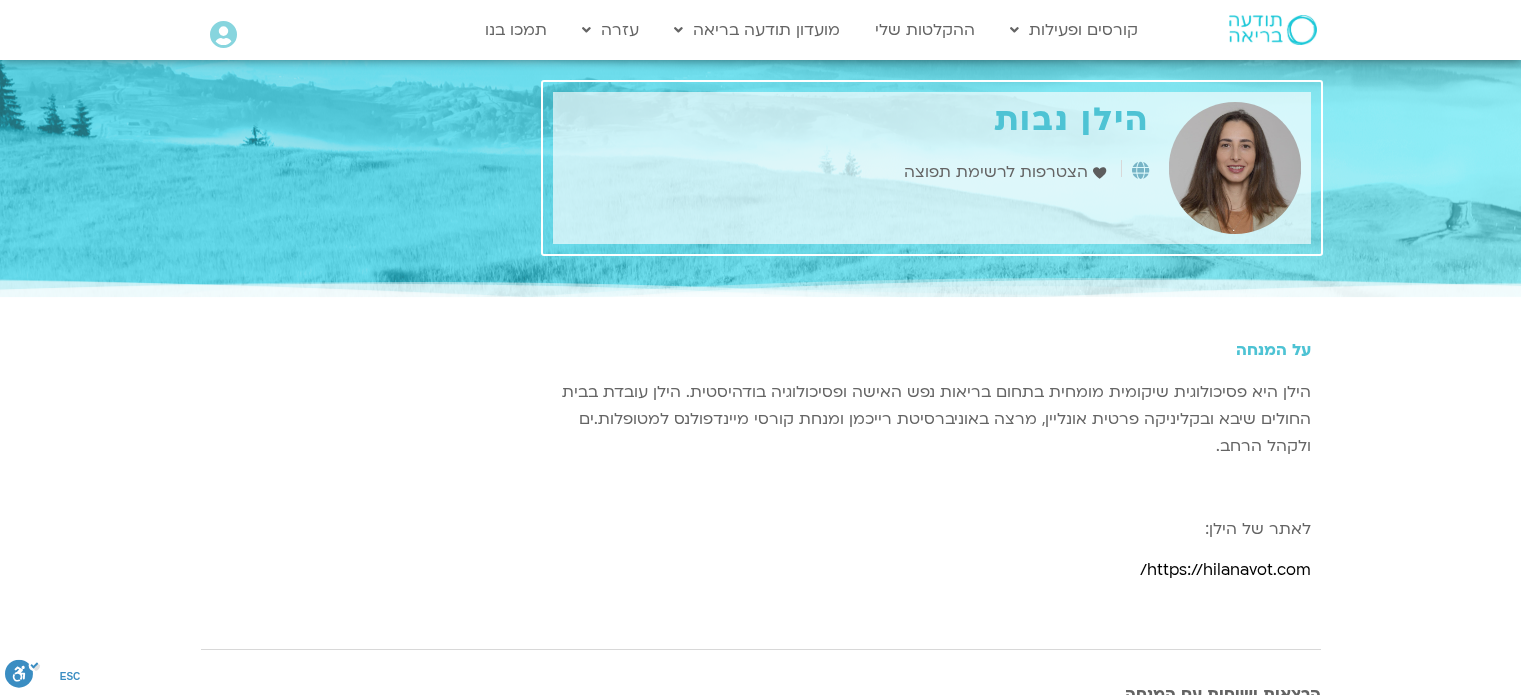 scroll, scrollTop: 0, scrollLeft: 0, axis: both 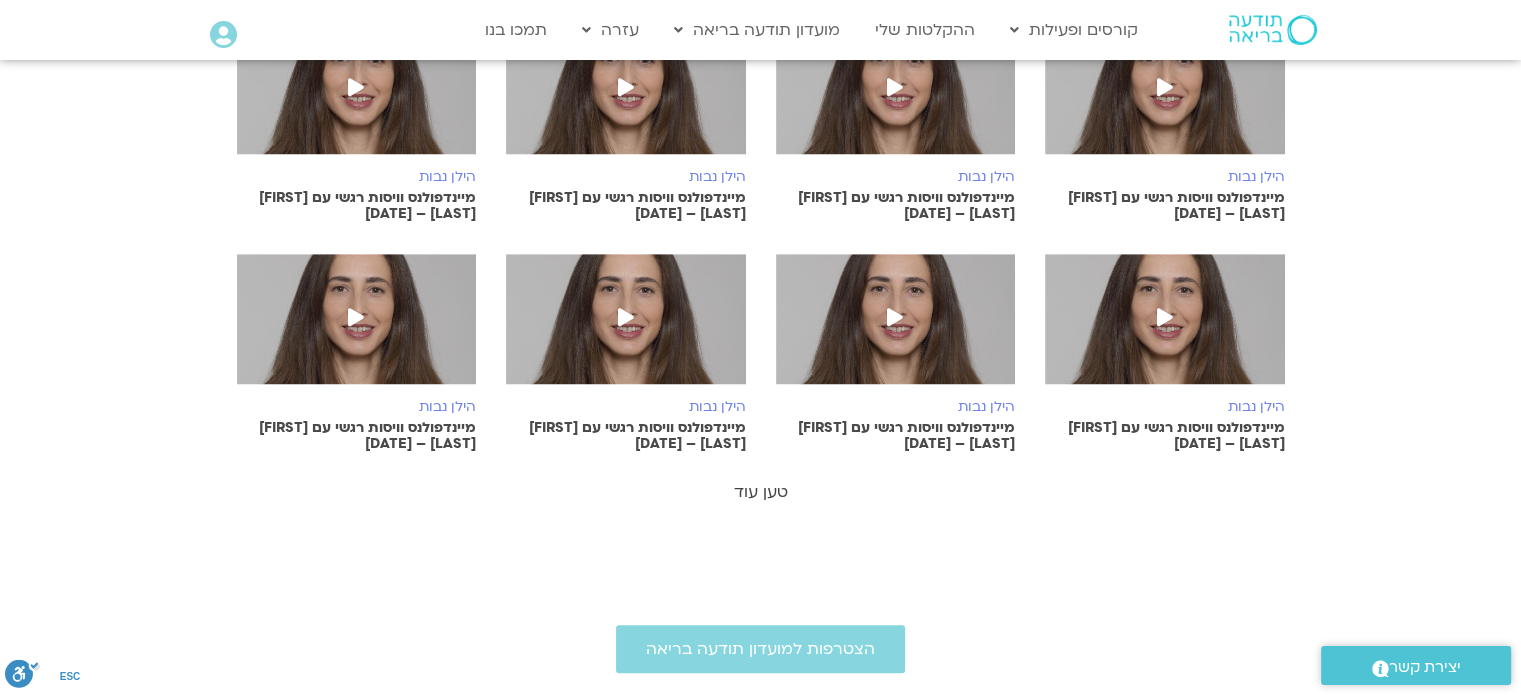 click on "טען עוד" at bounding box center [761, 492] 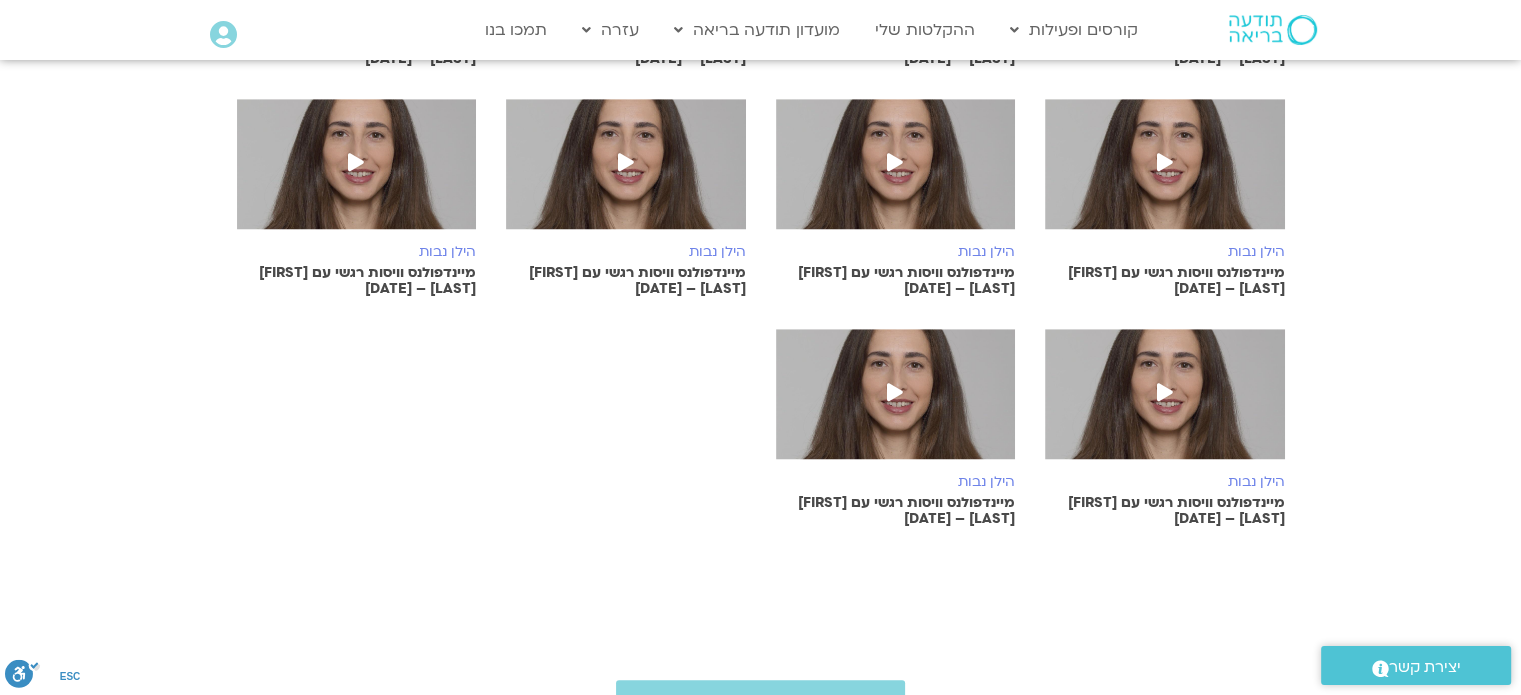 scroll, scrollTop: 1400, scrollLeft: 0, axis: vertical 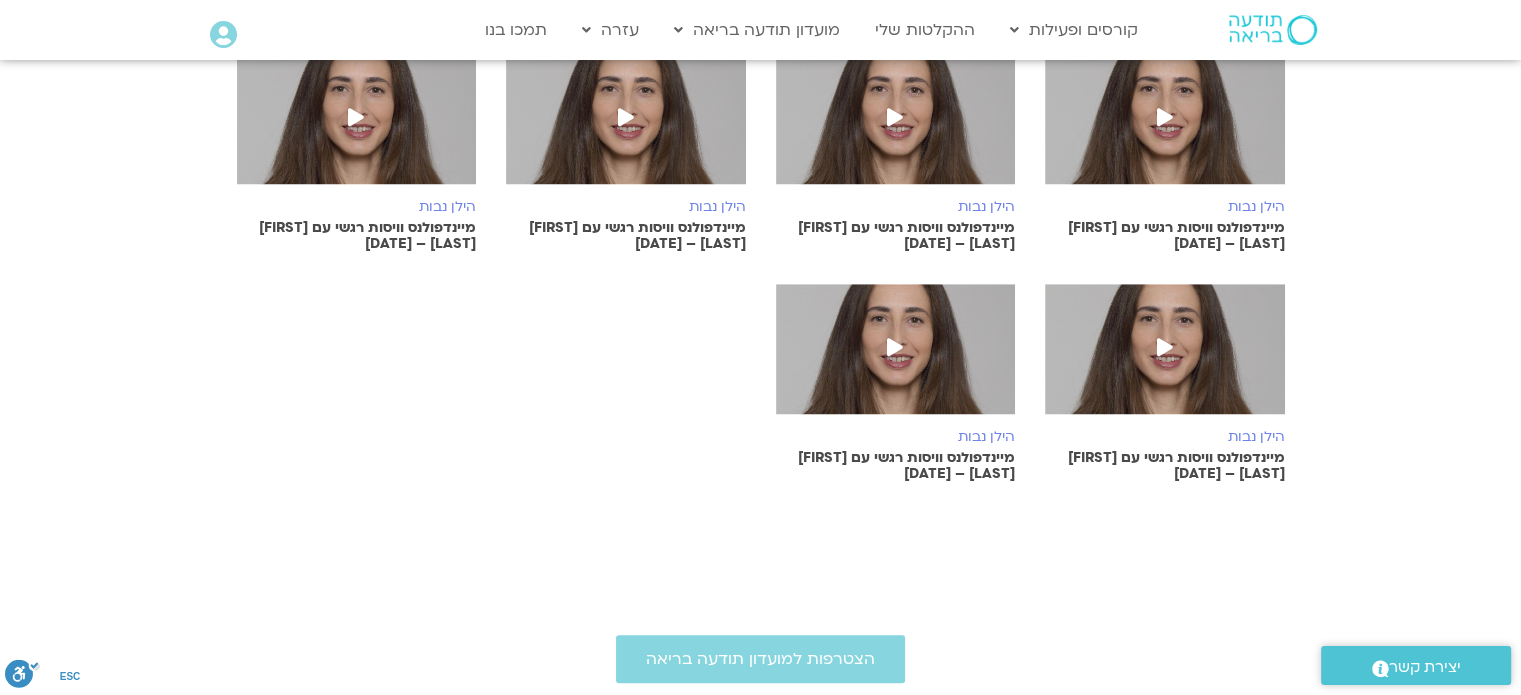 click at bounding box center [895, 347] 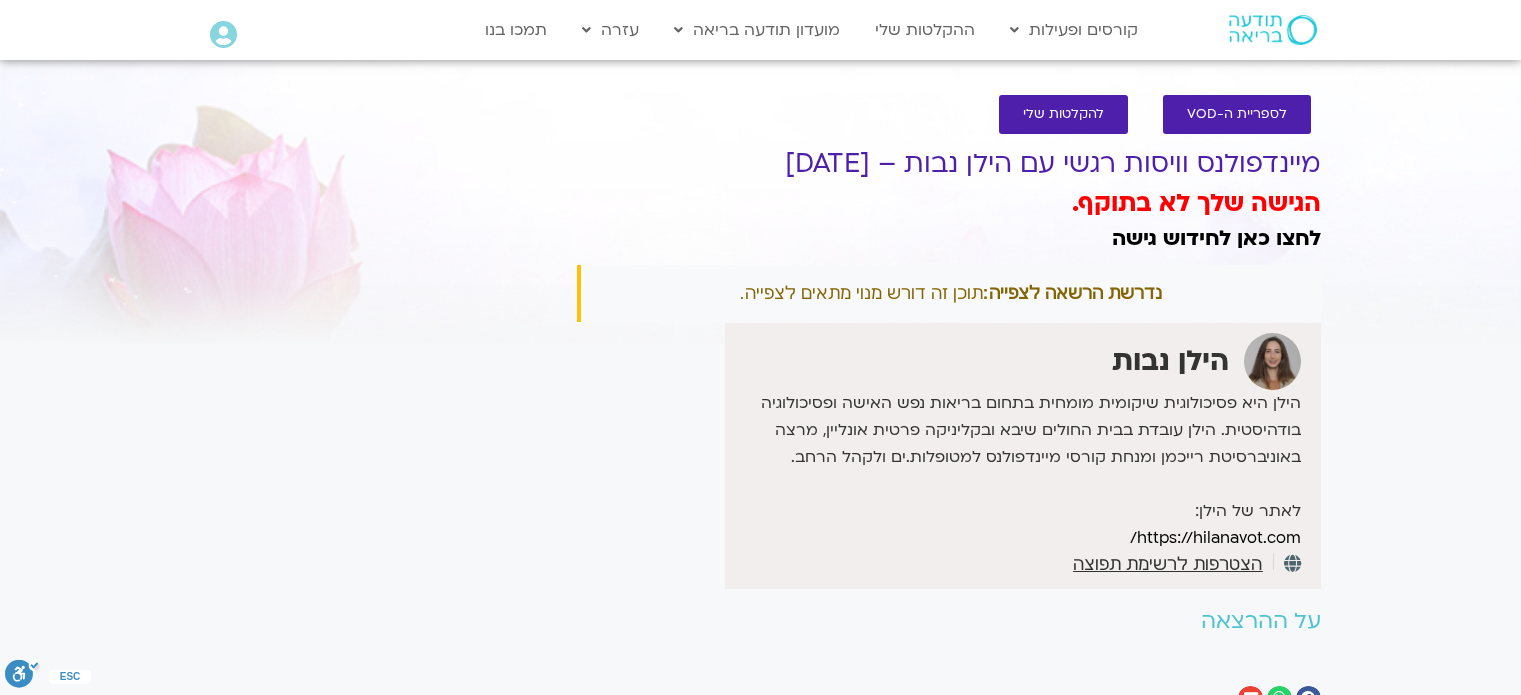 scroll, scrollTop: 0, scrollLeft: 0, axis: both 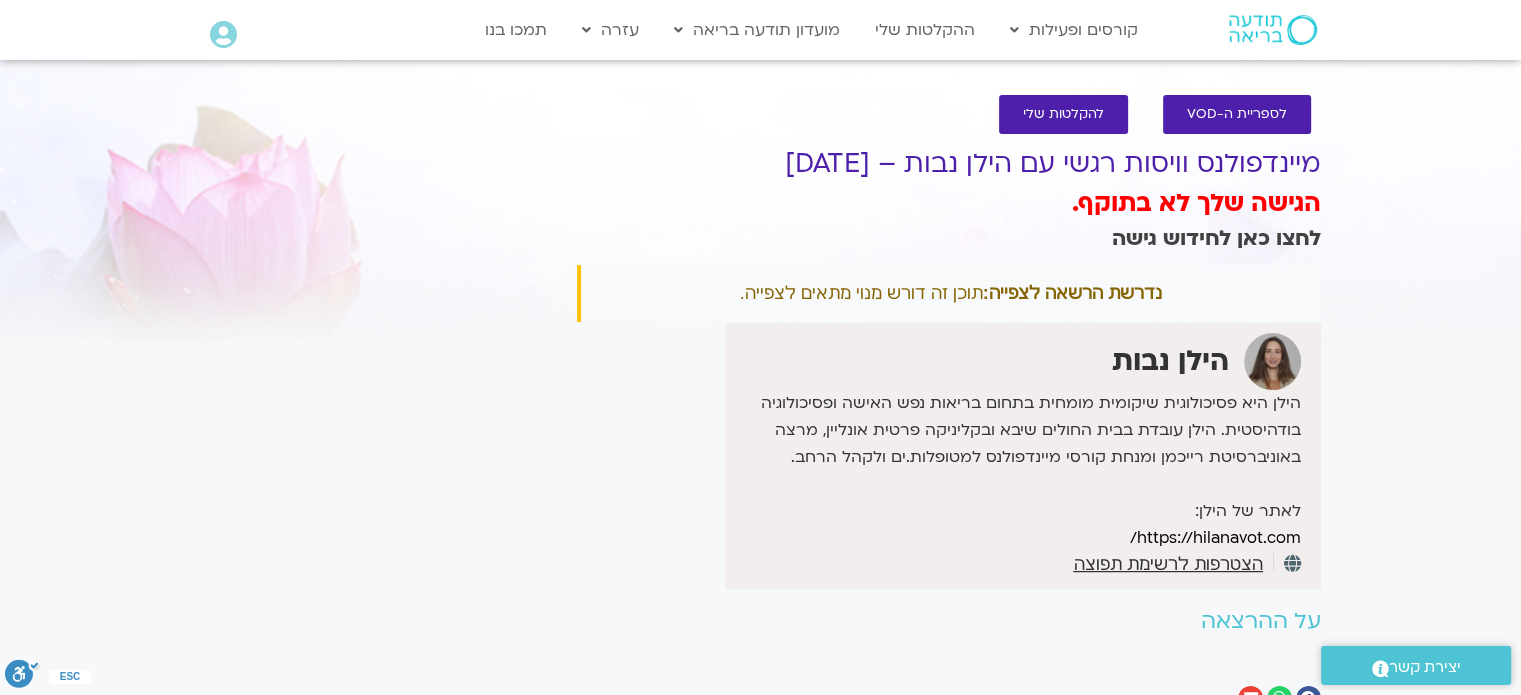 click on "לחצו כאן לחידוש גישה" at bounding box center [1216, 238] 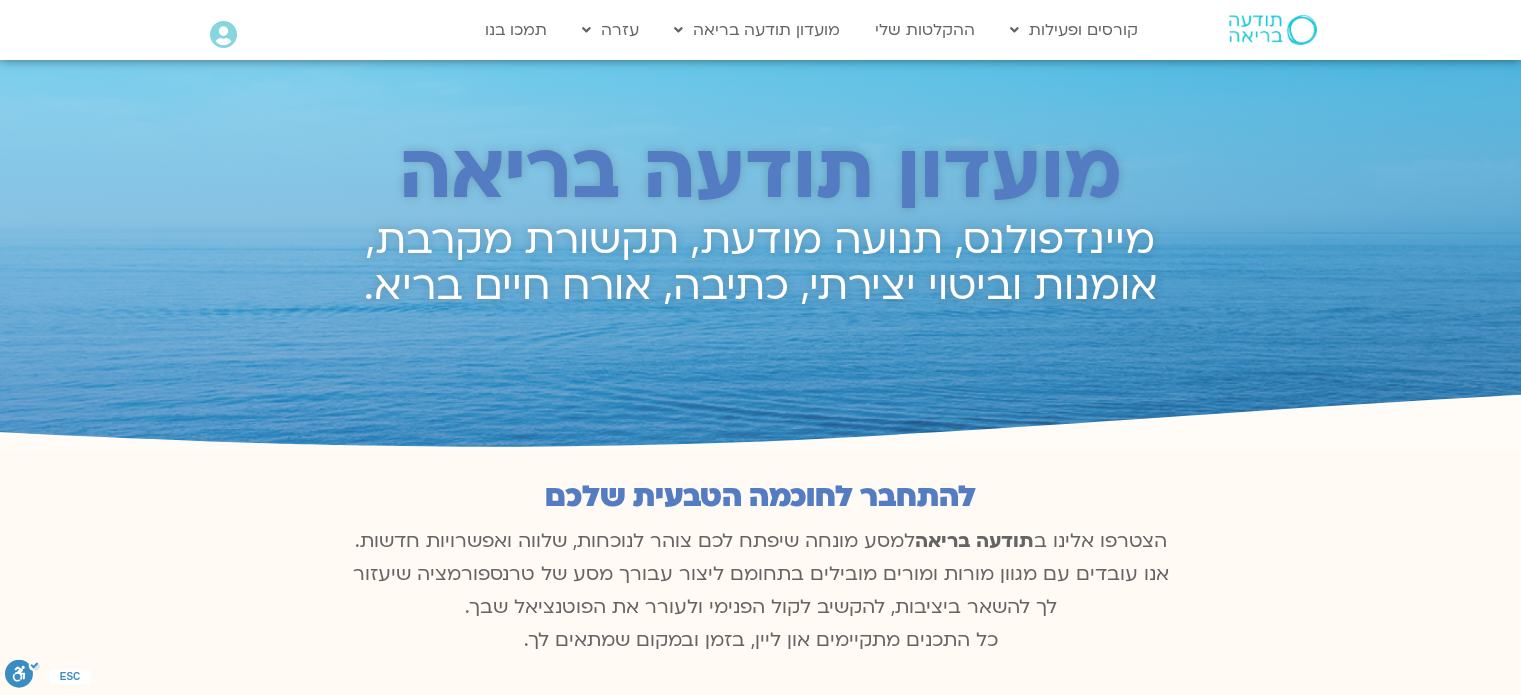 scroll, scrollTop: 0, scrollLeft: 0, axis: both 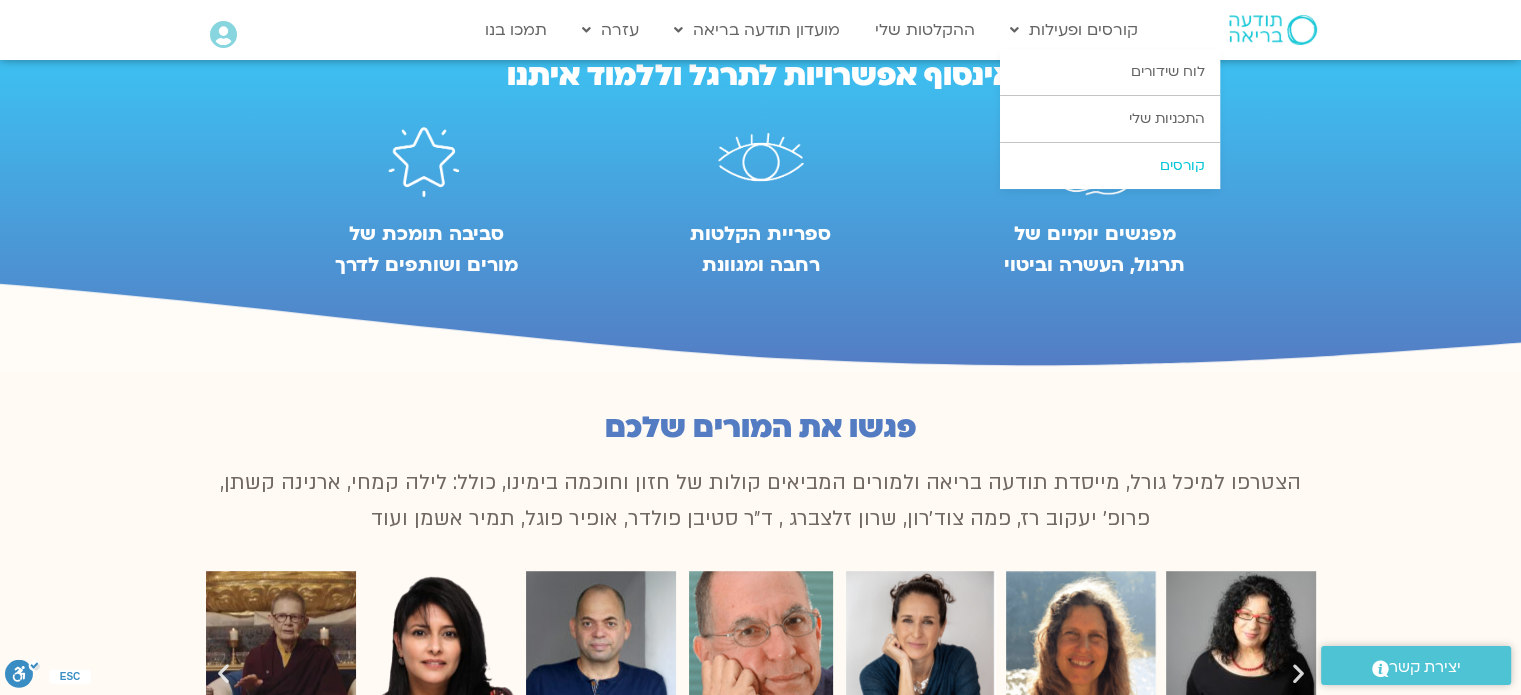 click on "קורסים" at bounding box center [1110, 166] 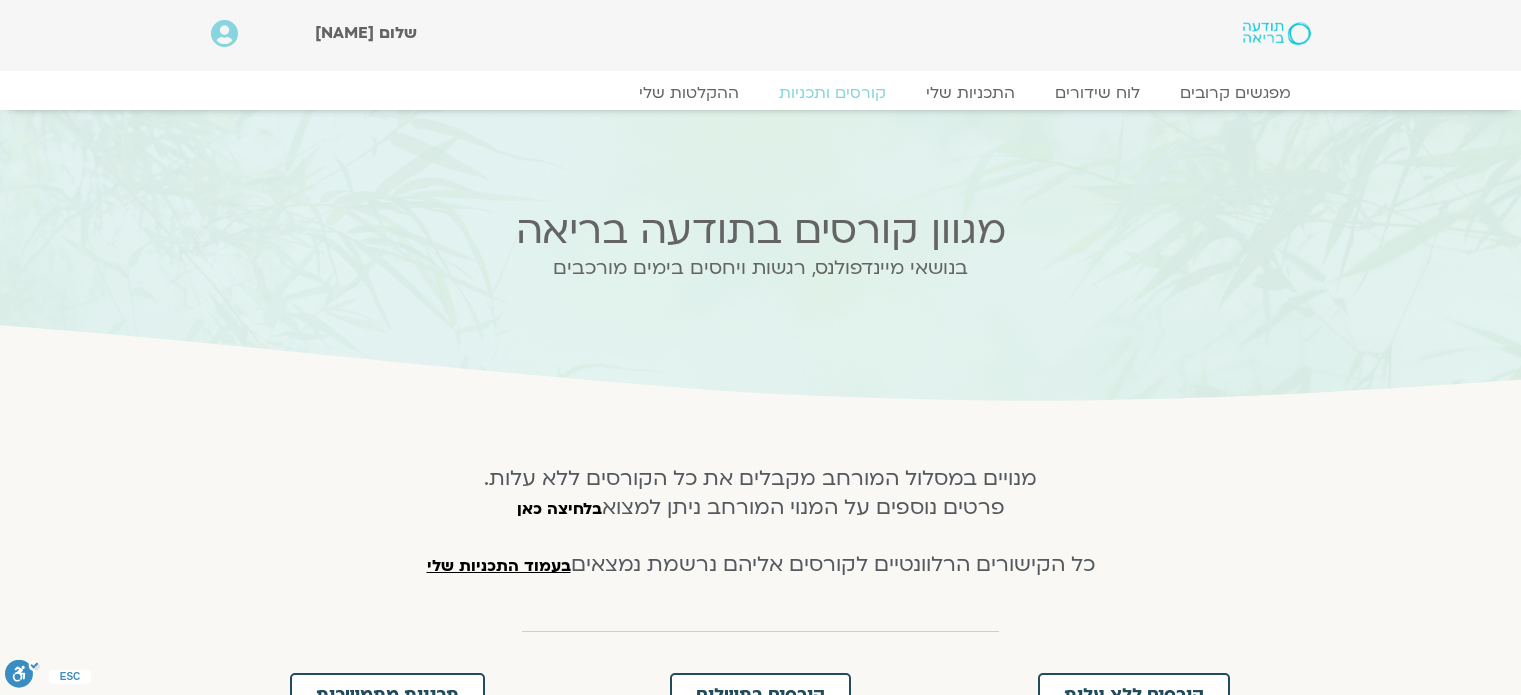 scroll, scrollTop: 0, scrollLeft: 0, axis: both 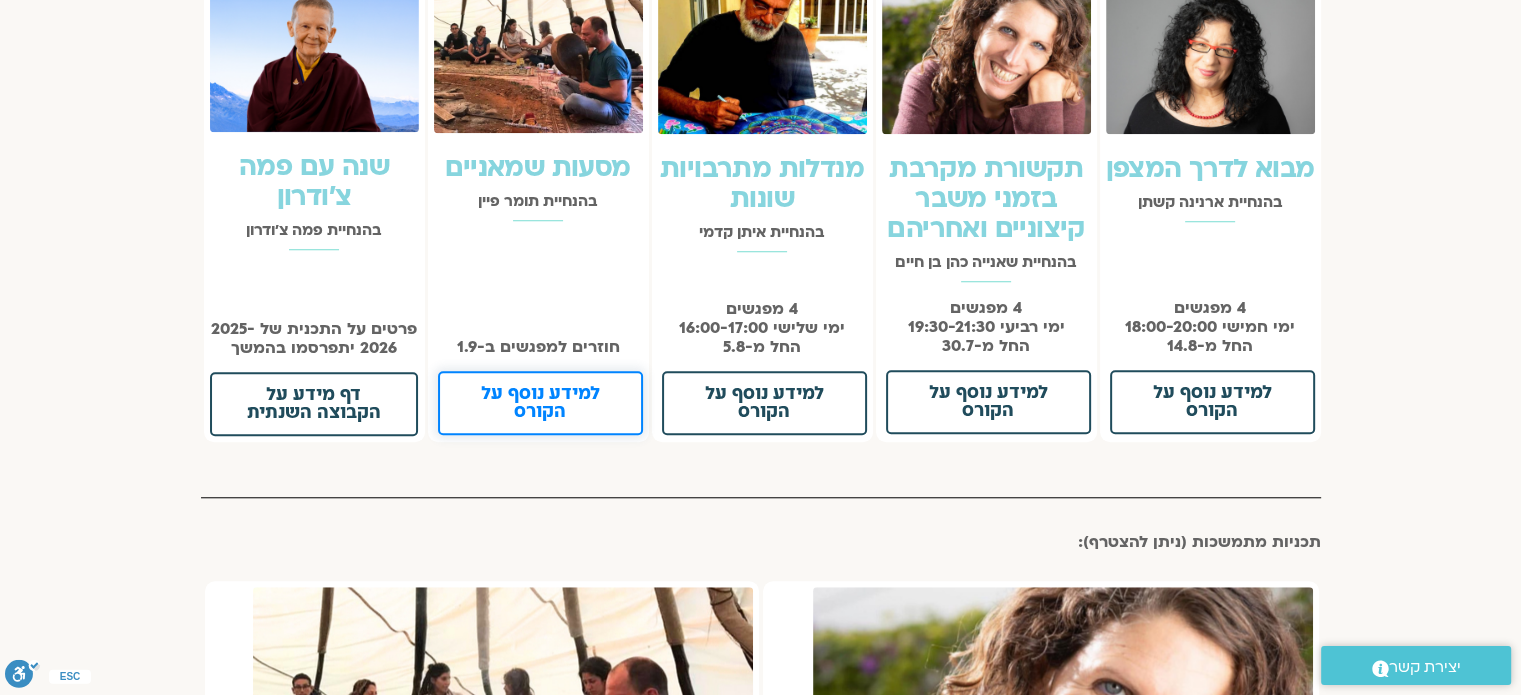 click on "למידע נוסף על הקורס" at bounding box center (540, 403) 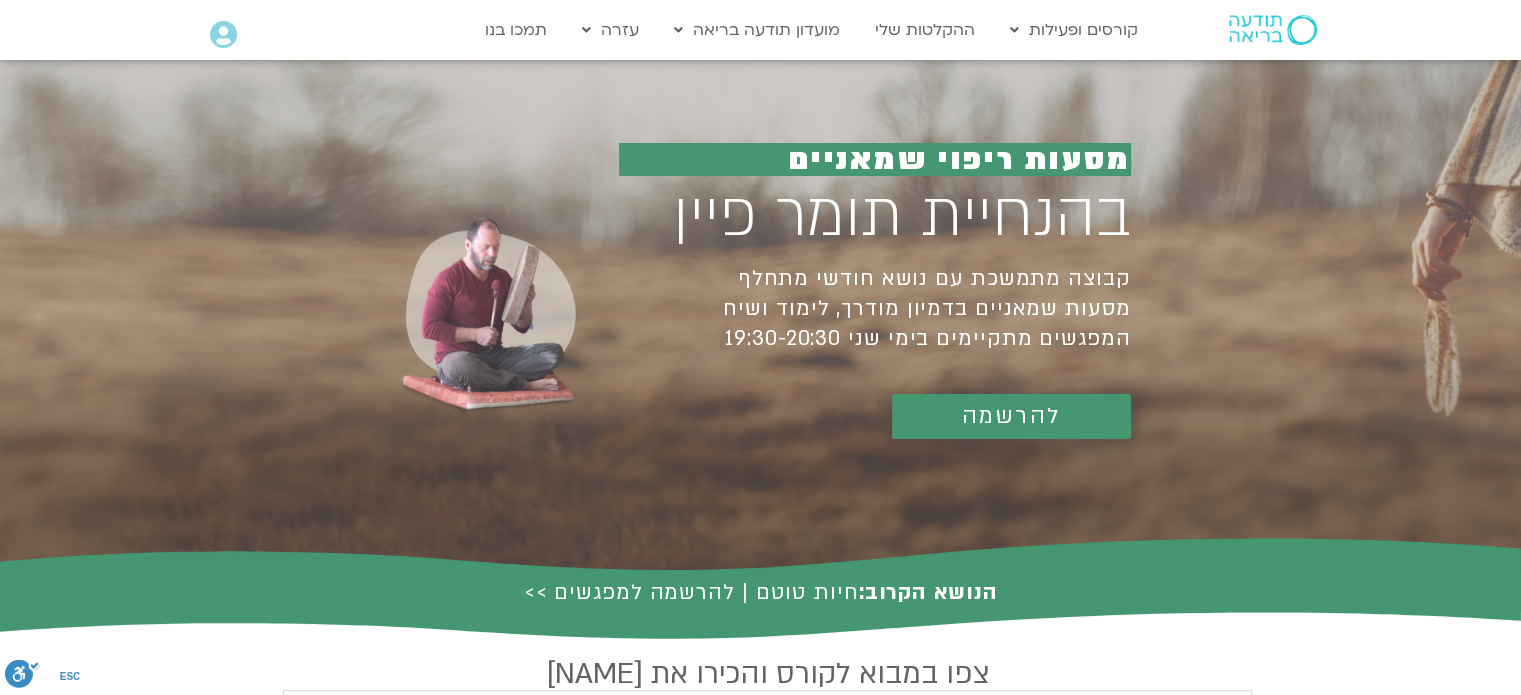 scroll, scrollTop: 64, scrollLeft: 0, axis: vertical 